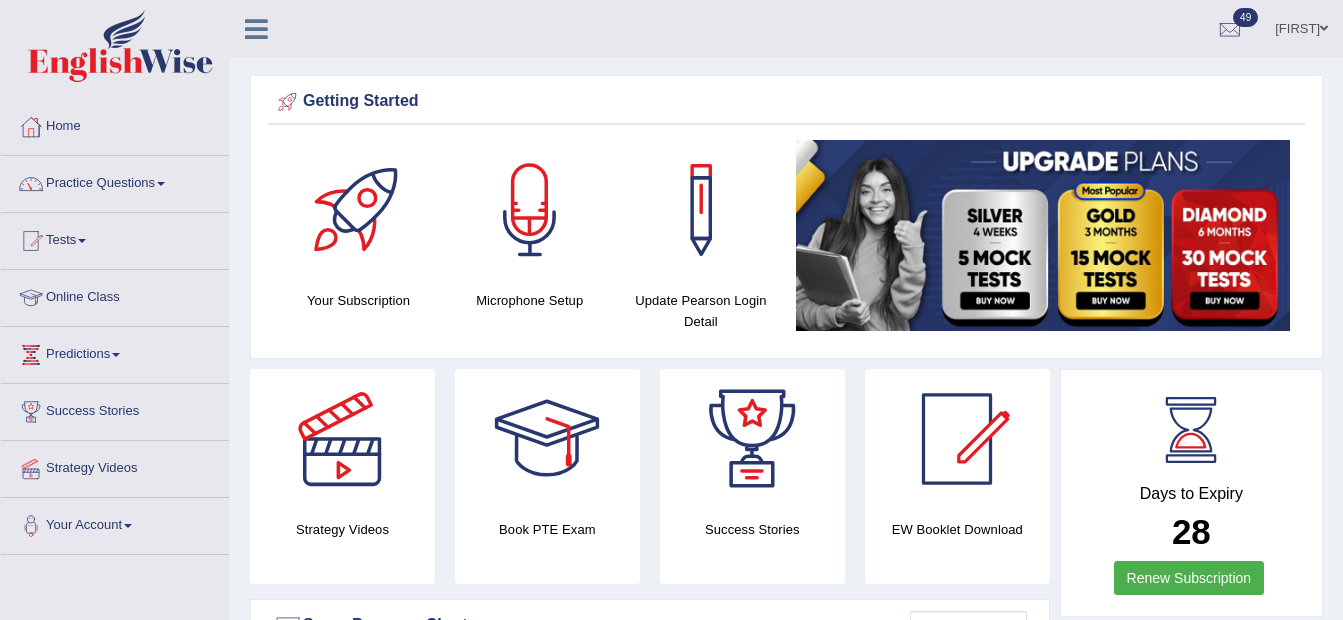 scroll, scrollTop: 0, scrollLeft: 0, axis: both 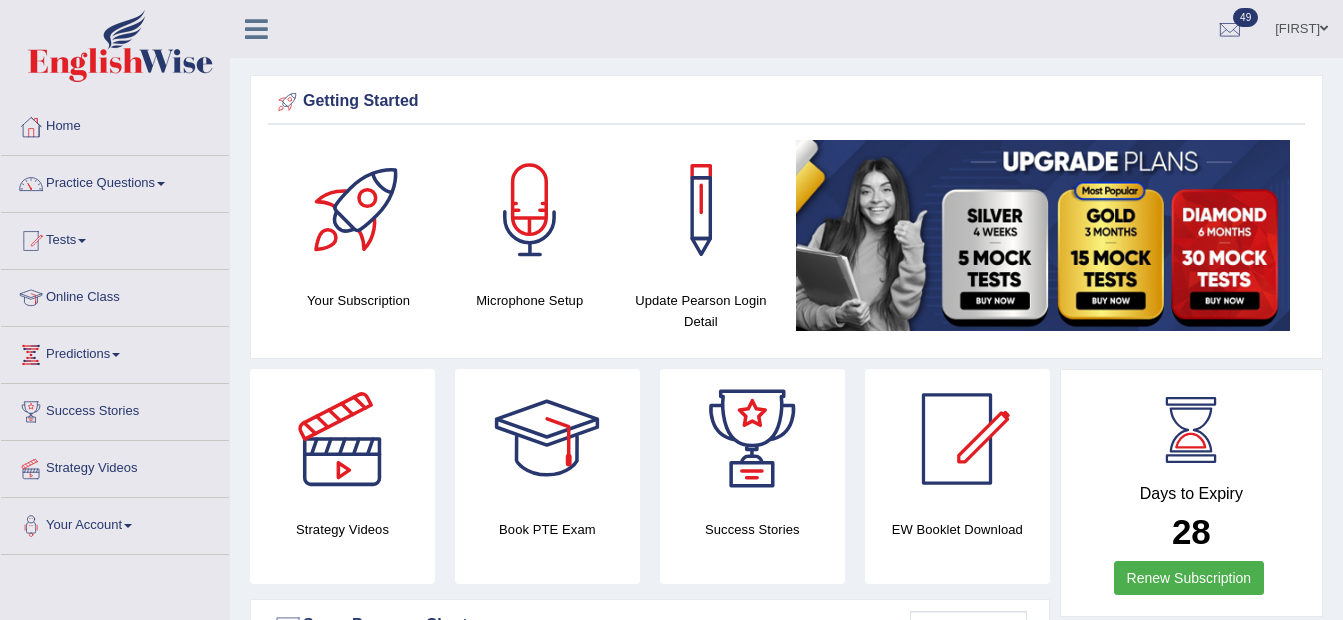 click on "Practice Questions" at bounding box center [115, 181] 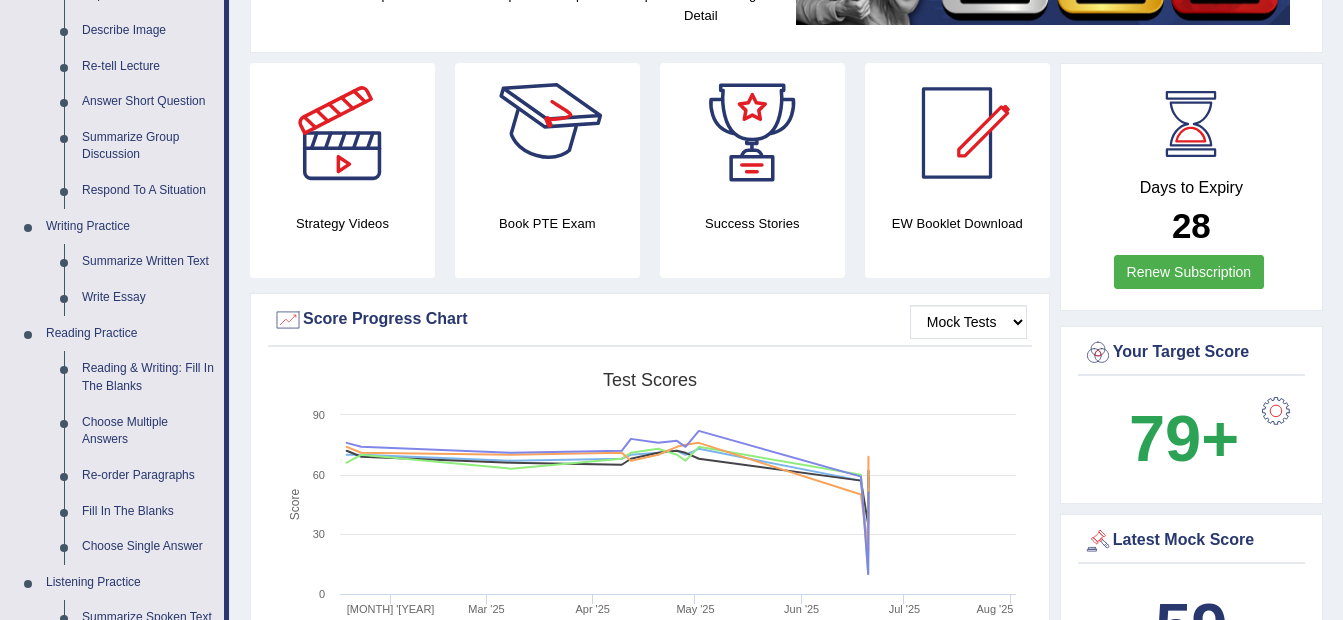 scroll, scrollTop: 400, scrollLeft: 0, axis: vertical 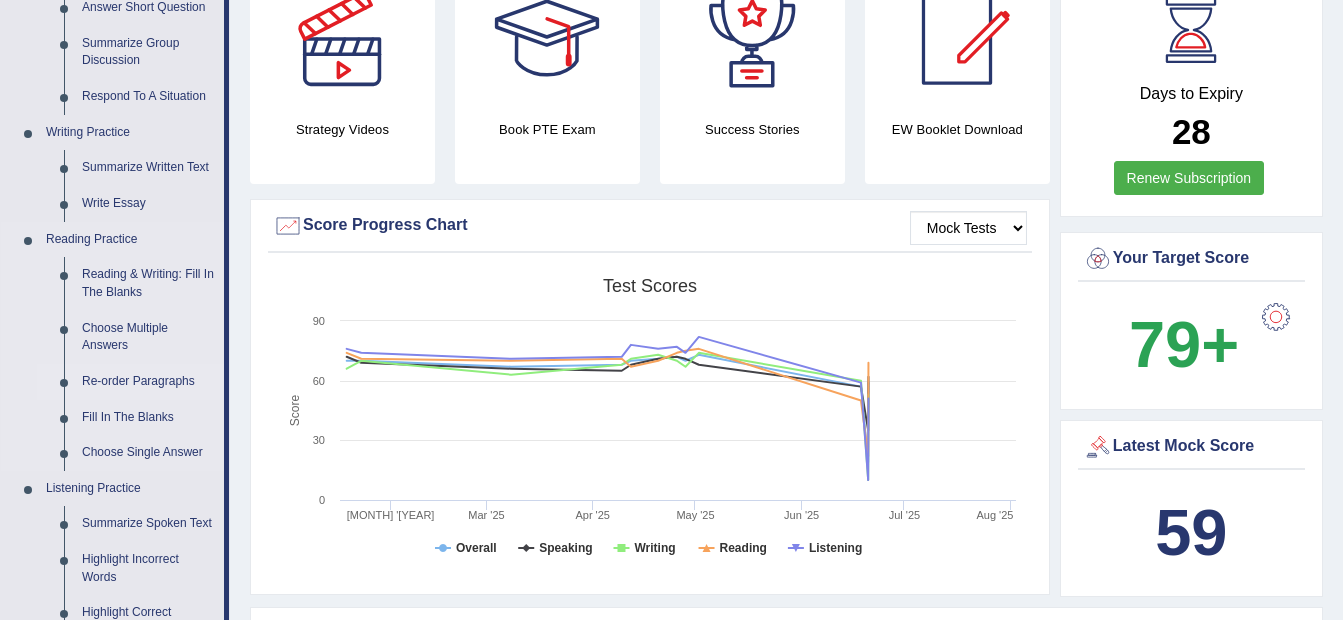 click on "Re-order Paragraphs" at bounding box center (148, 382) 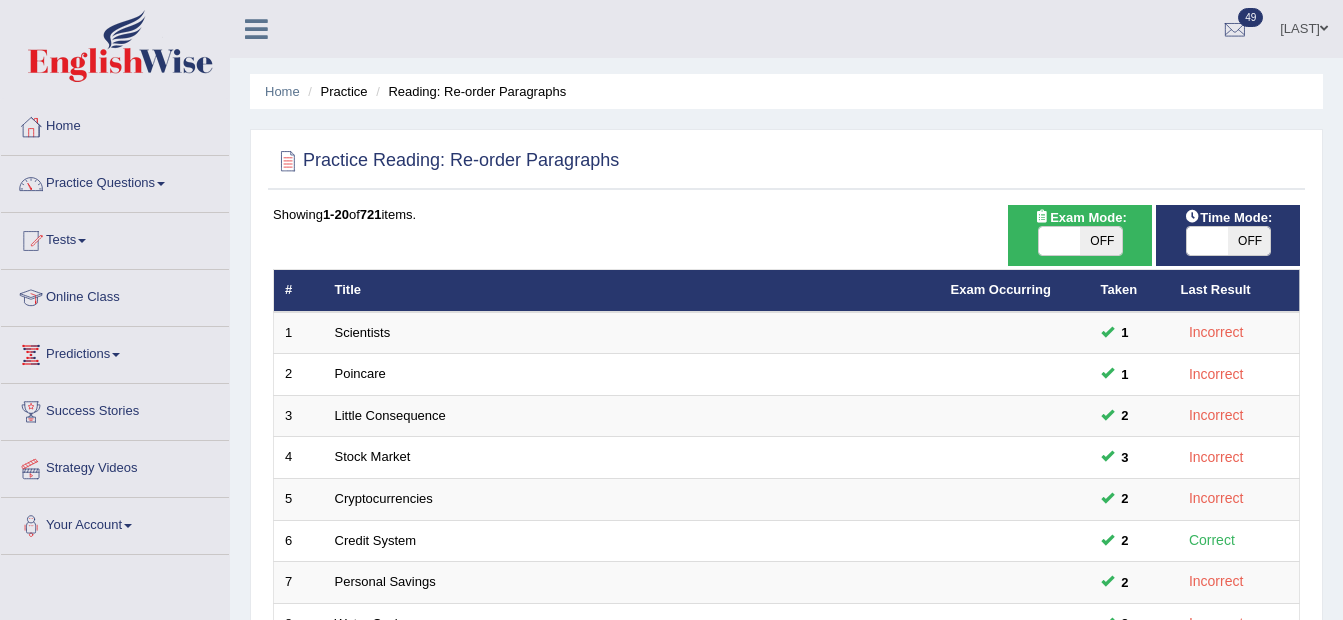 scroll, scrollTop: 0, scrollLeft: 0, axis: both 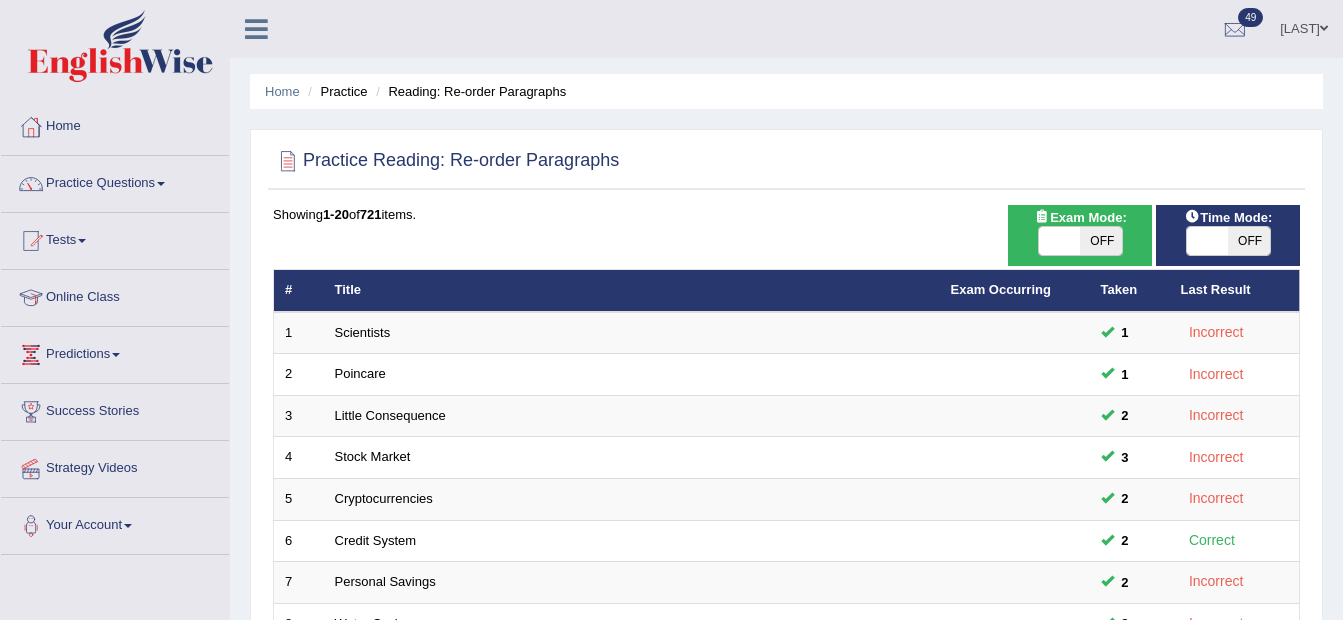 click on "OFF" at bounding box center (1101, 241) 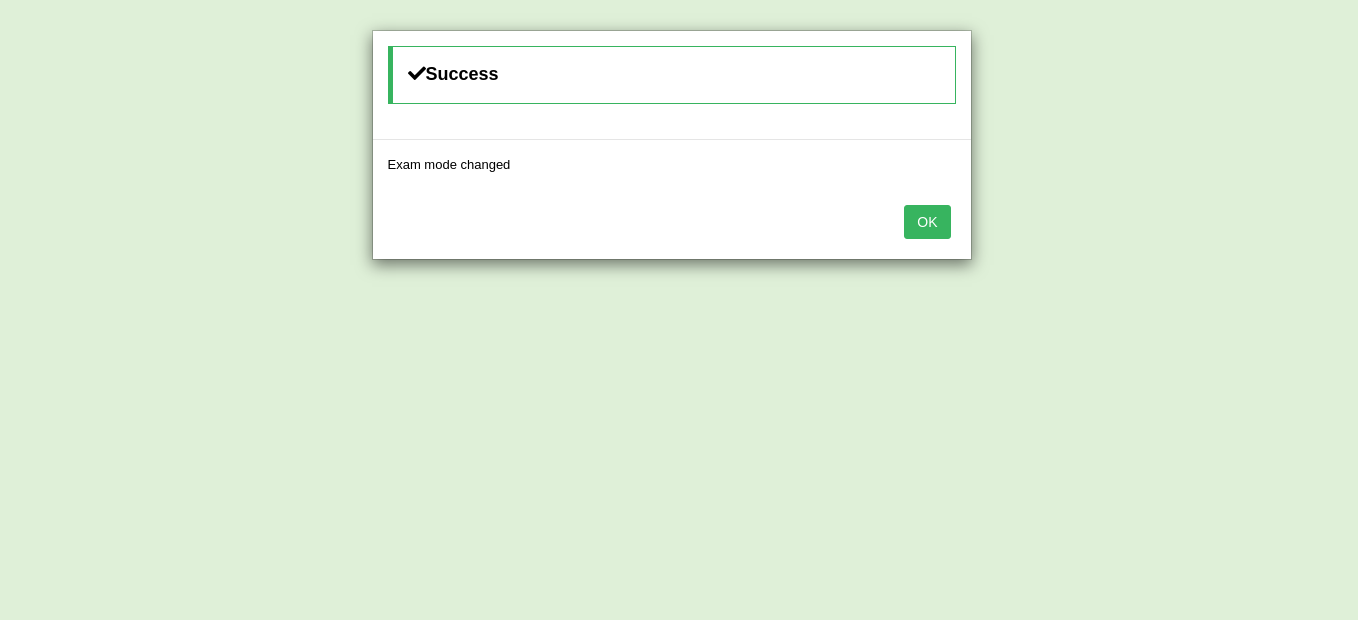 click on "Success Exam mode changed OK" at bounding box center [679, 310] 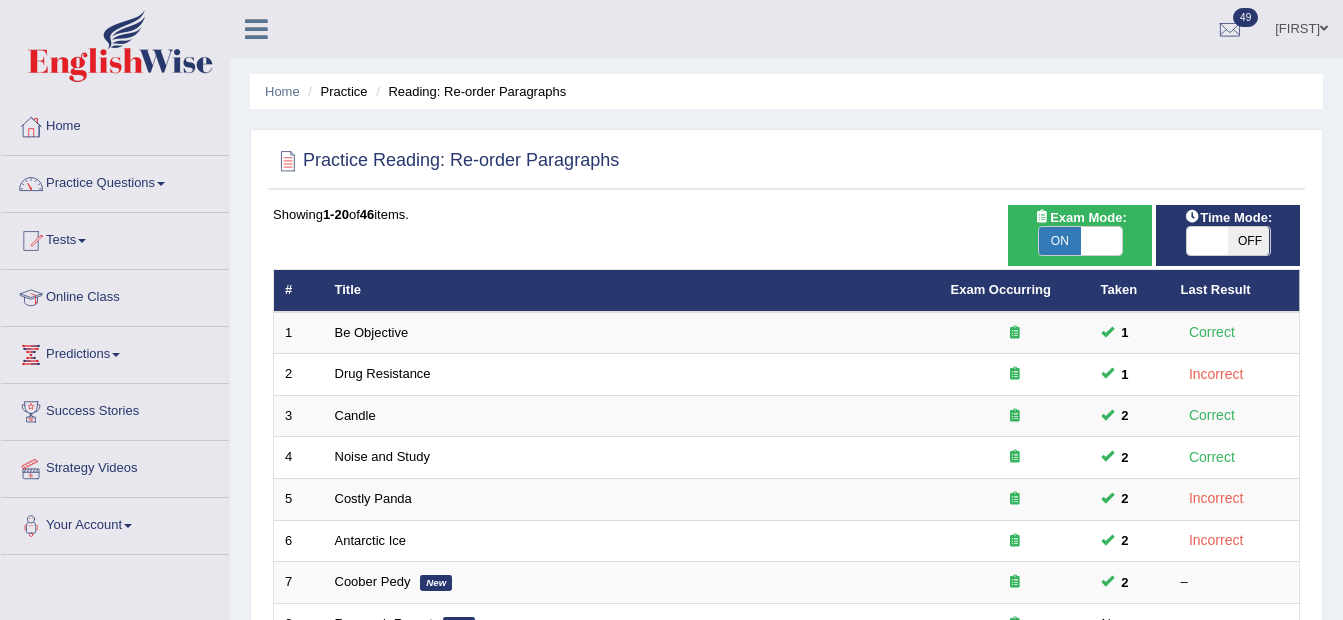 scroll, scrollTop: 0, scrollLeft: 0, axis: both 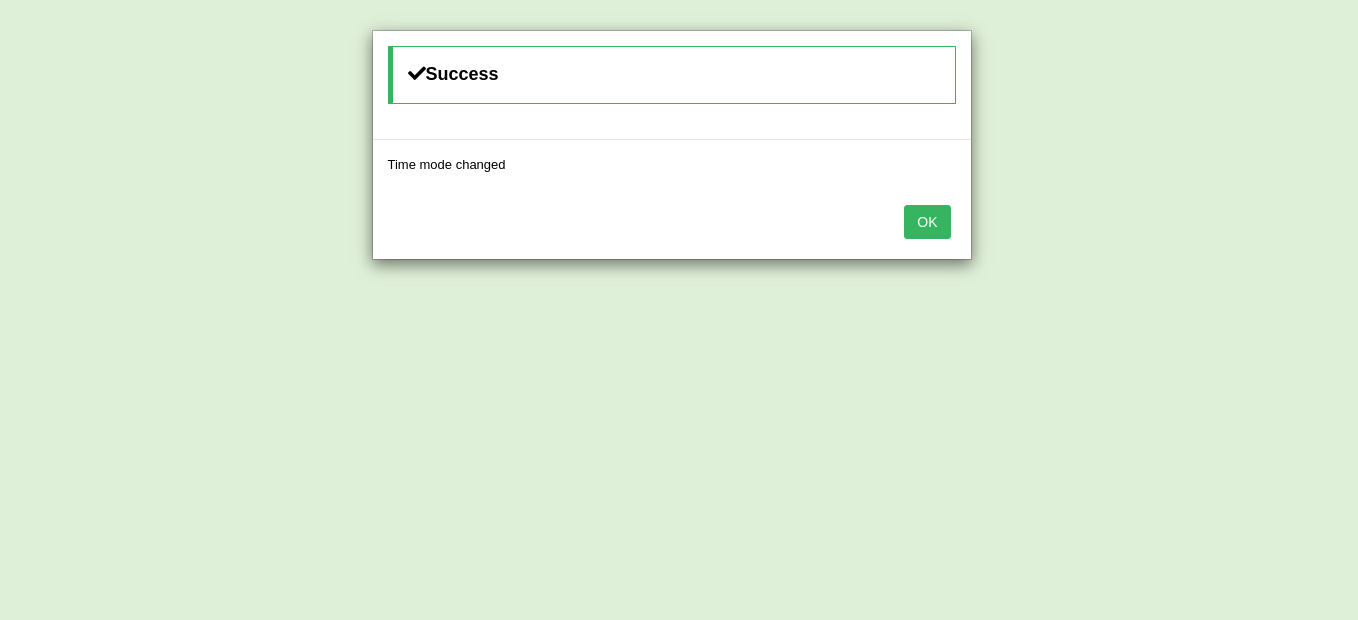 click on "OK" at bounding box center (927, 222) 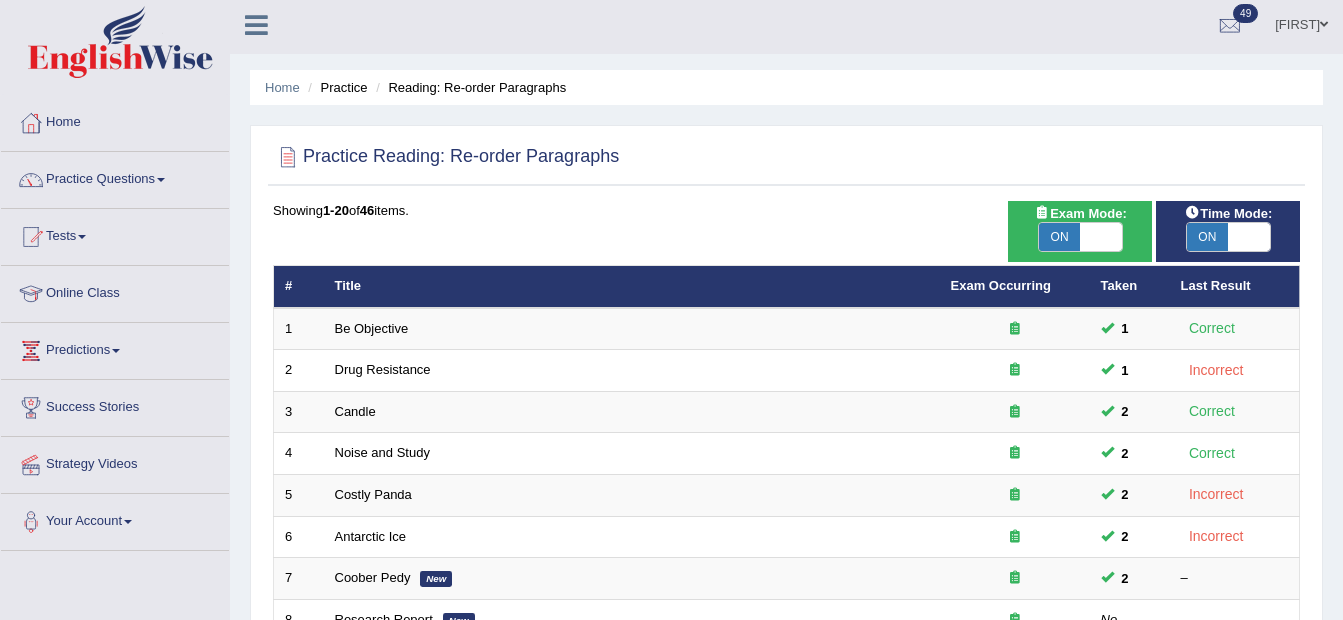 scroll, scrollTop: 0, scrollLeft: 0, axis: both 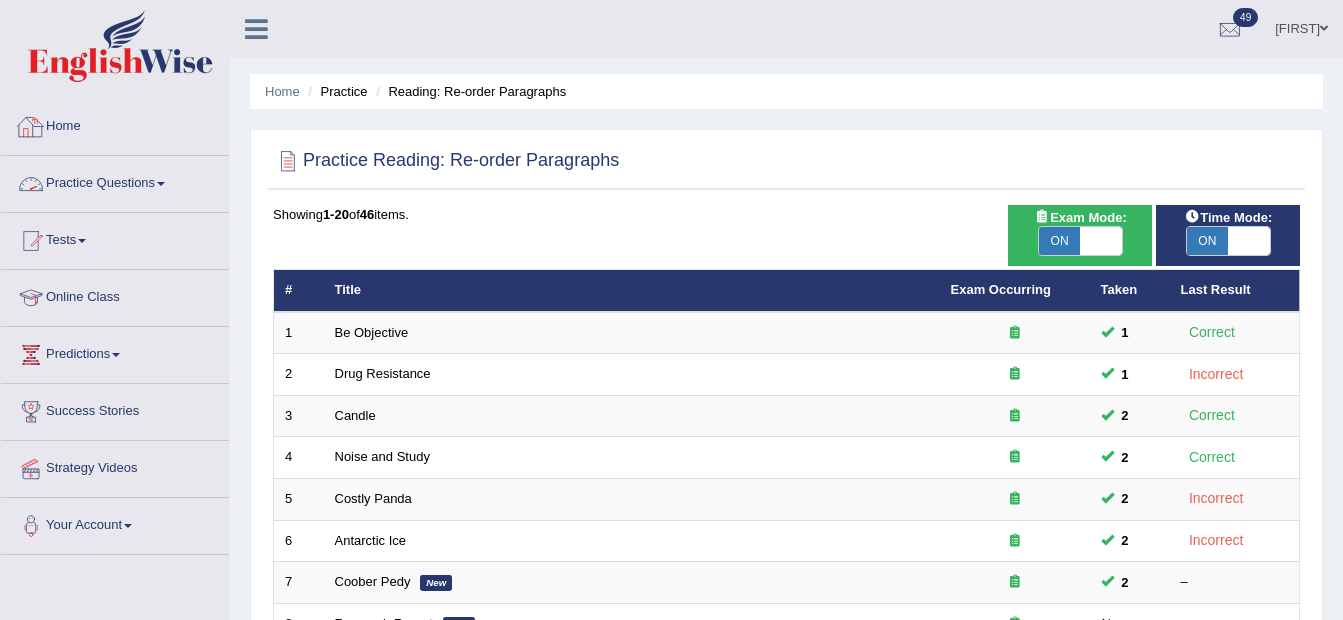 click on "Practice Questions" at bounding box center (115, 181) 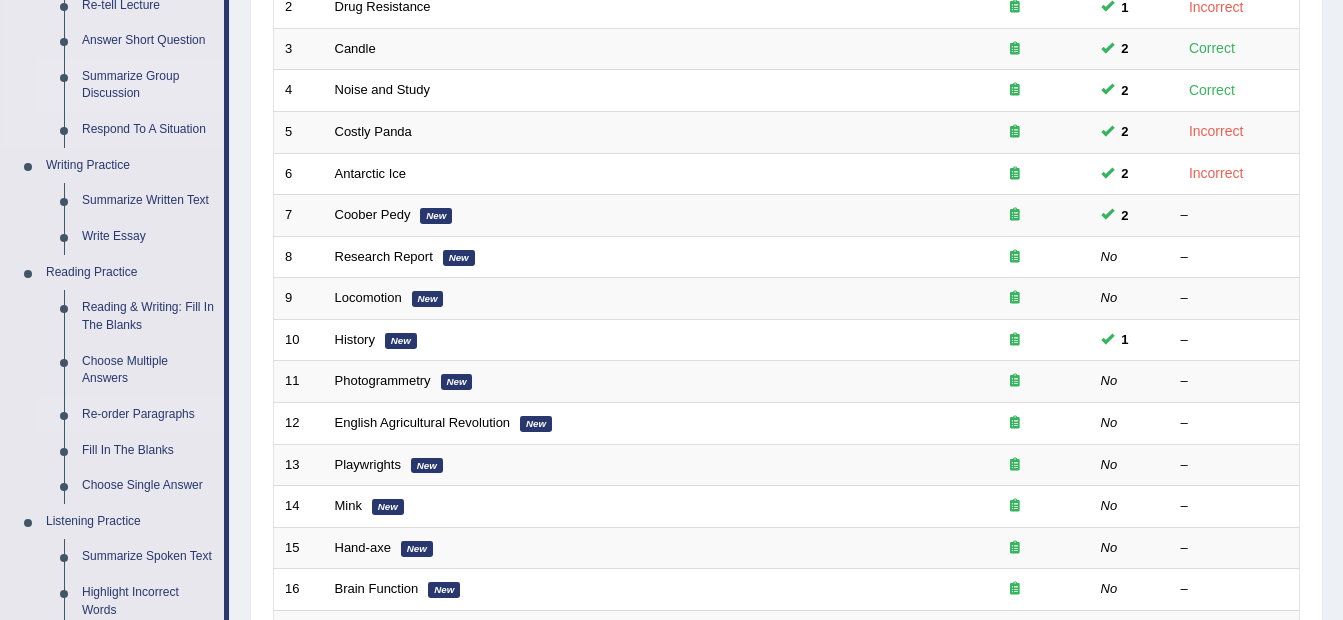 scroll, scrollTop: 400, scrollLeft: 0, axis: vertical 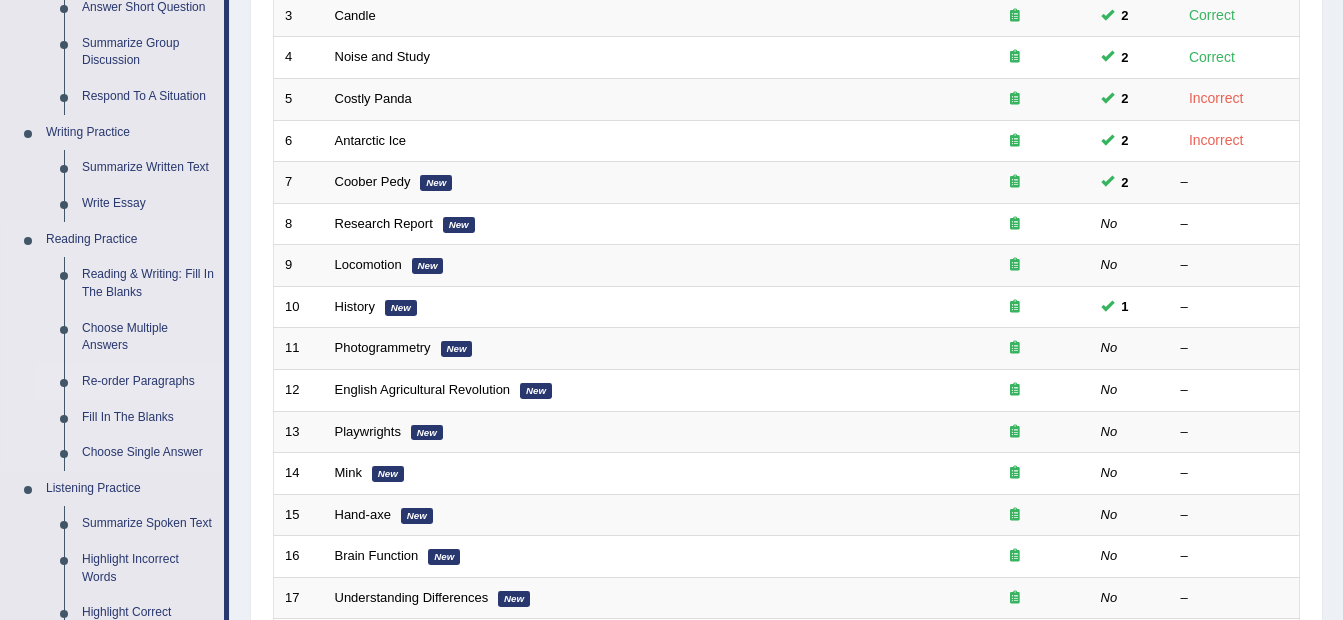 click on "Re-order Paragraphs" at bounding box center [148, 382] 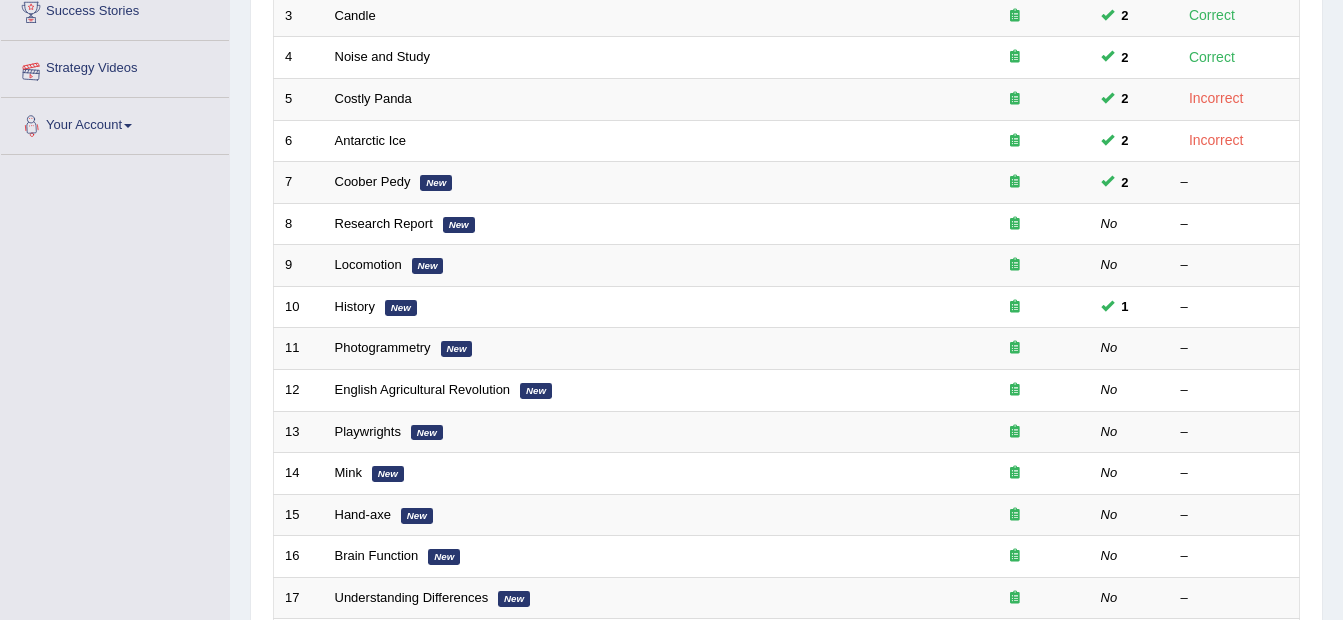 scroll, scrollTop: 417, scrollLeft: 0, axis: vertical 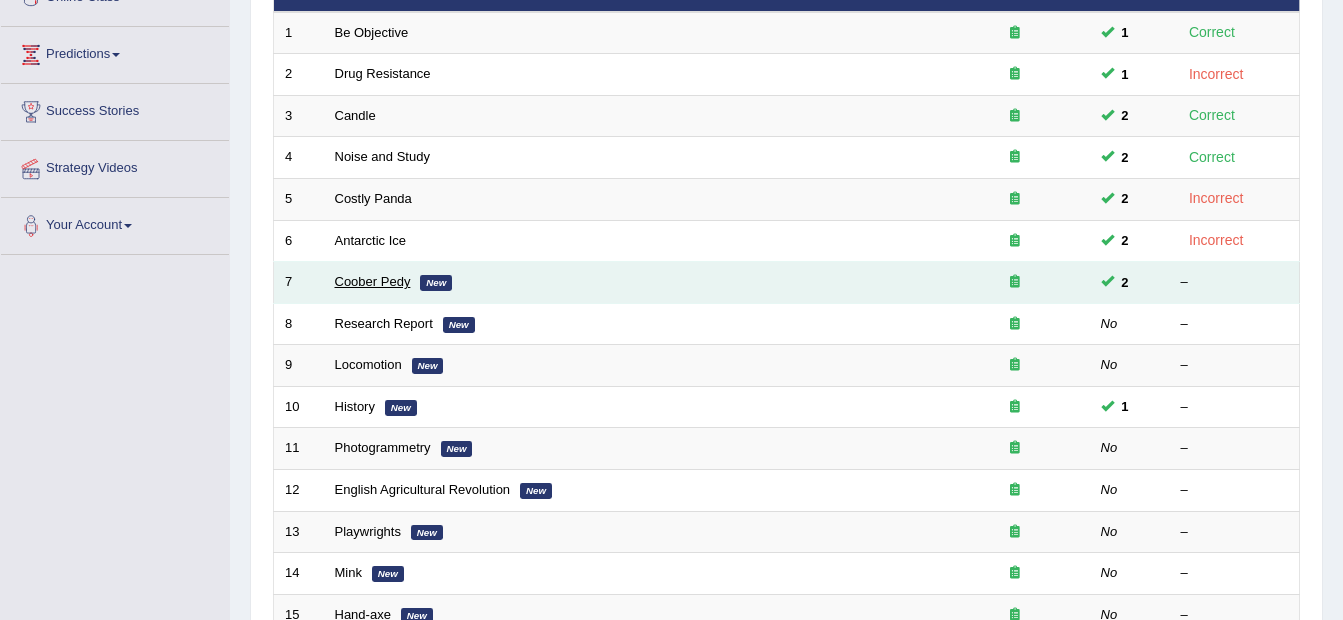 click on "Coober Pedy" at bounding box center [373, 281] 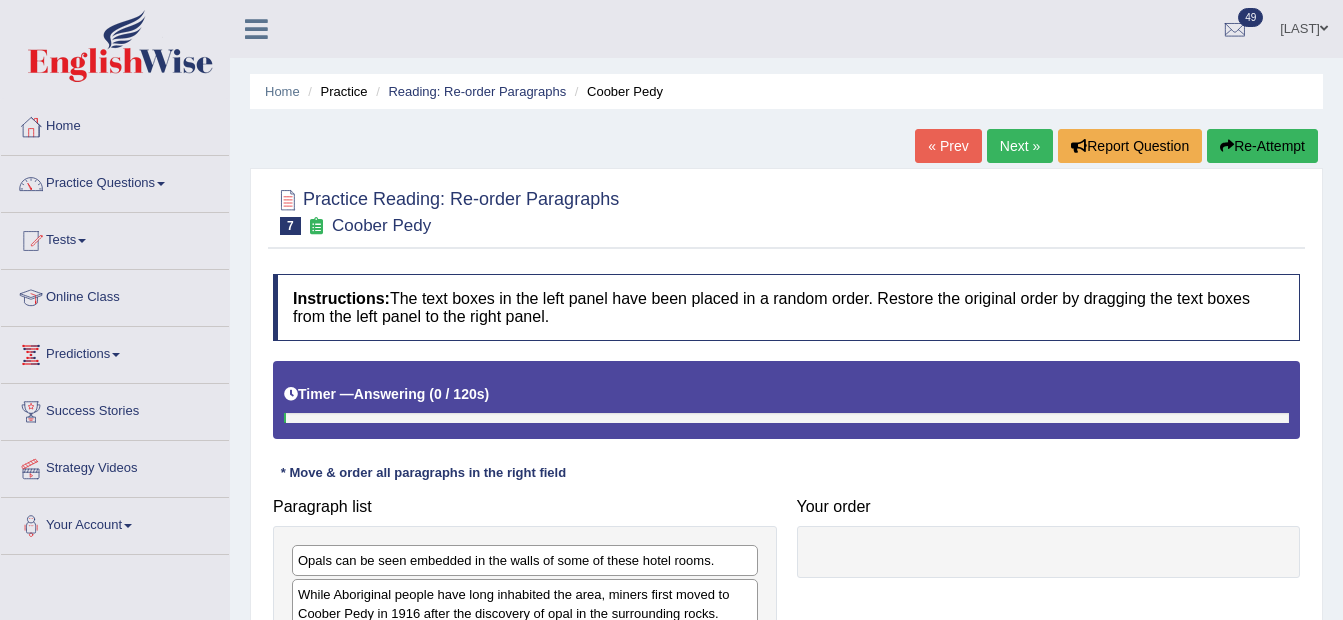 scroll, scrollTop: 387, scrollLeft: 0, axis: vertical 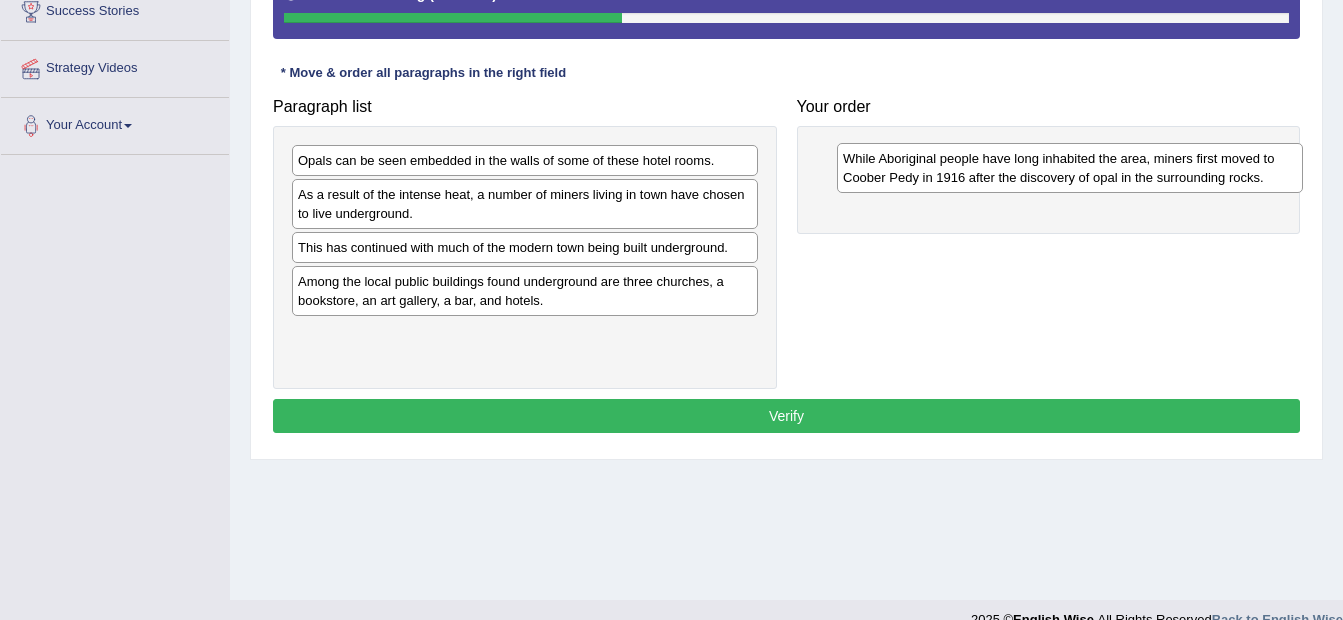 drag, startPoint x: 420, startPoint y: 210, endPoint x: 965, endPoint y: 174, distance: 546.1877 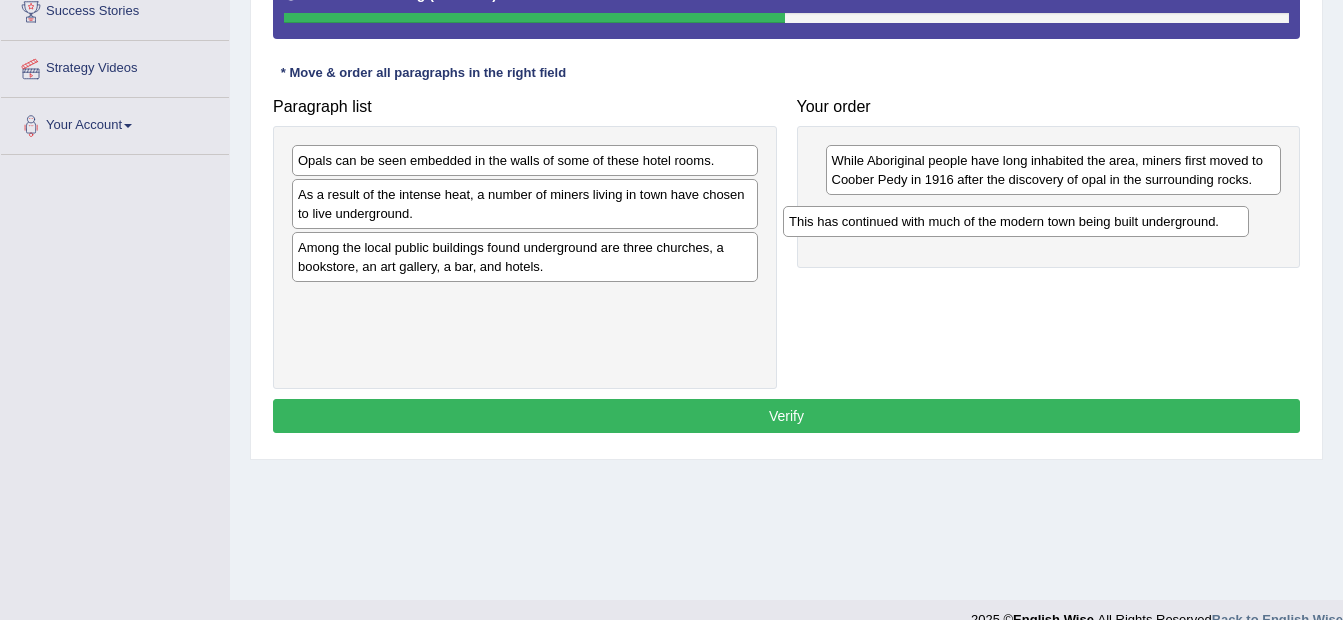 drag, startPoint x: 485, startPoint y: 242, endPoint x: 985, endPoint y: 214, distance: 500.7834 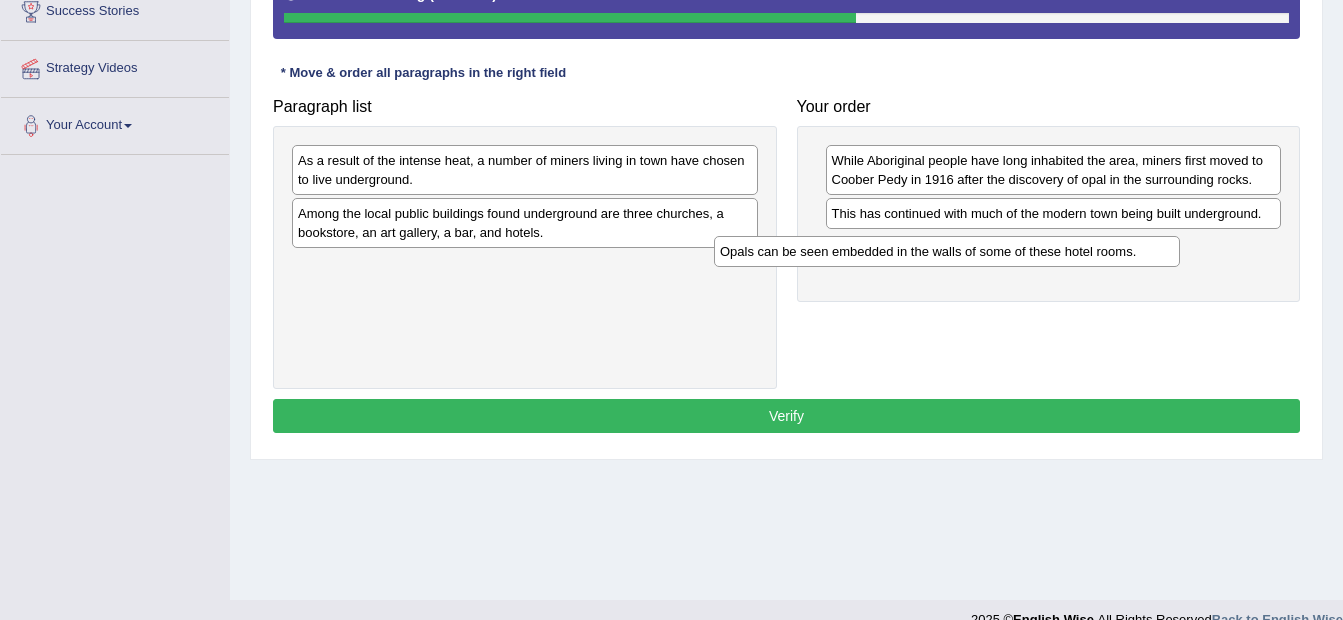drag, startPoint x: 614, startPoint y: 161, endPoint x: 1036, endPoint y: 252, distance: 431.70013 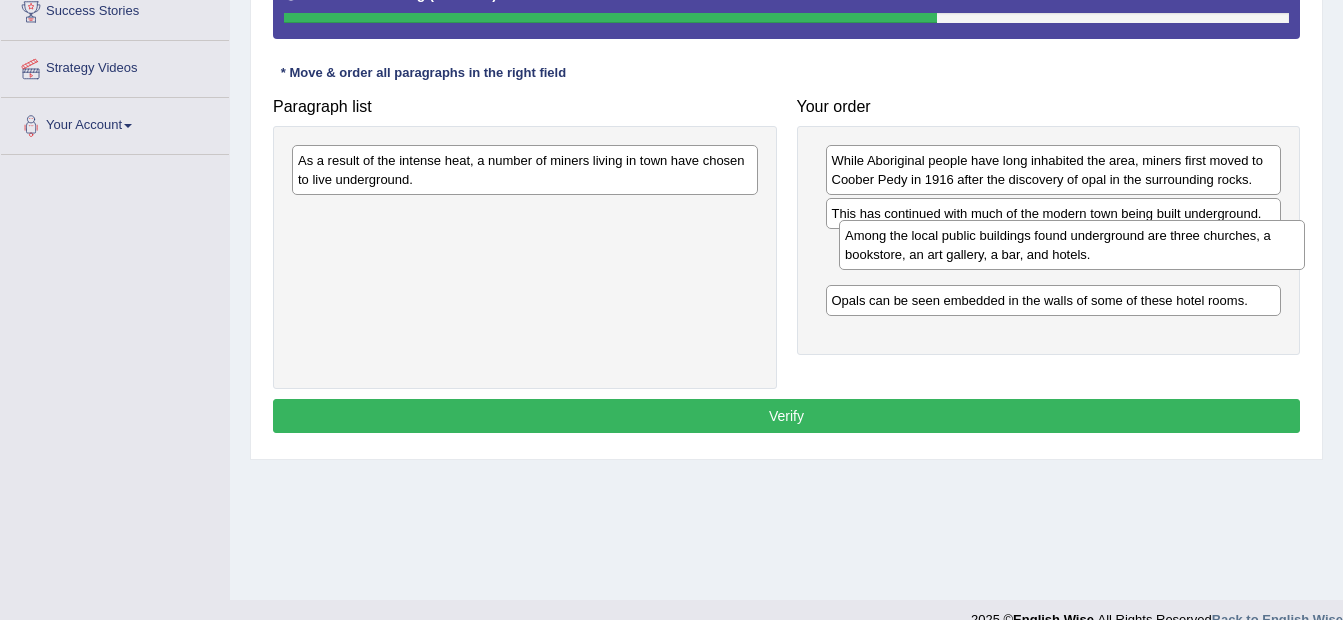 drag, startPoint x: 595, startPoint y: 226, endPoint x: 1142, endPoint y: 248, distance: 547.44226 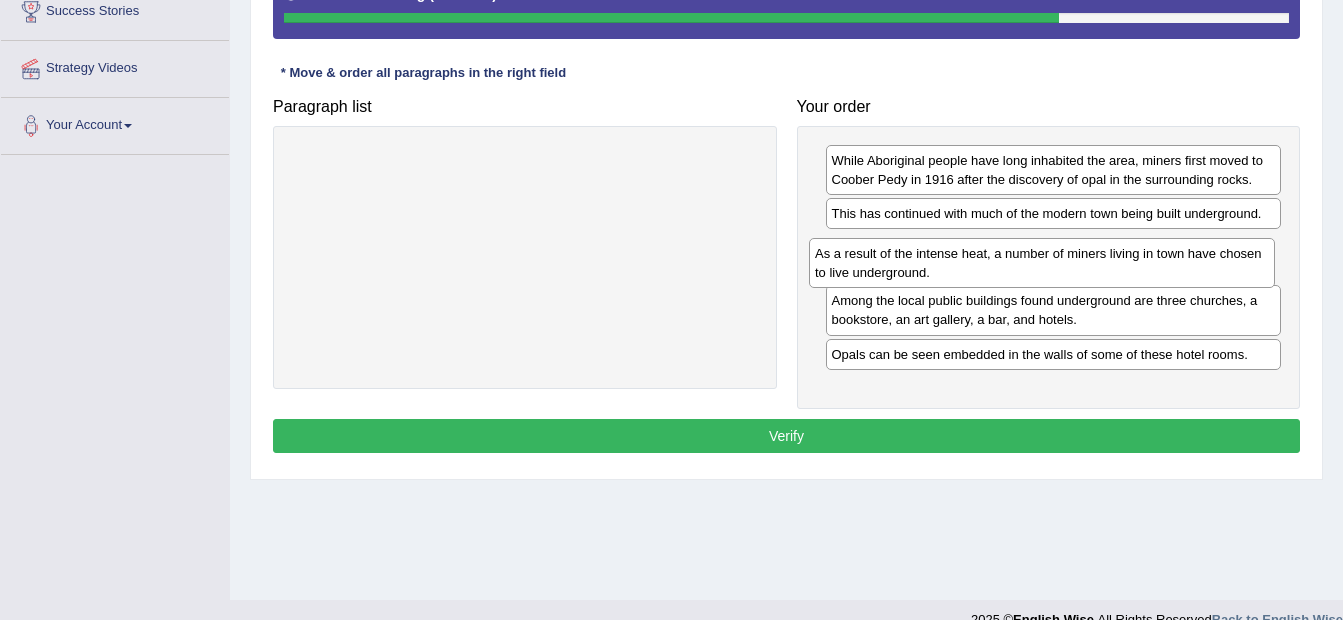 drag, startPoint x: 579, startPoint y: 180, endPoint x: 1096, endPoint y: 273, distance: 525.29803 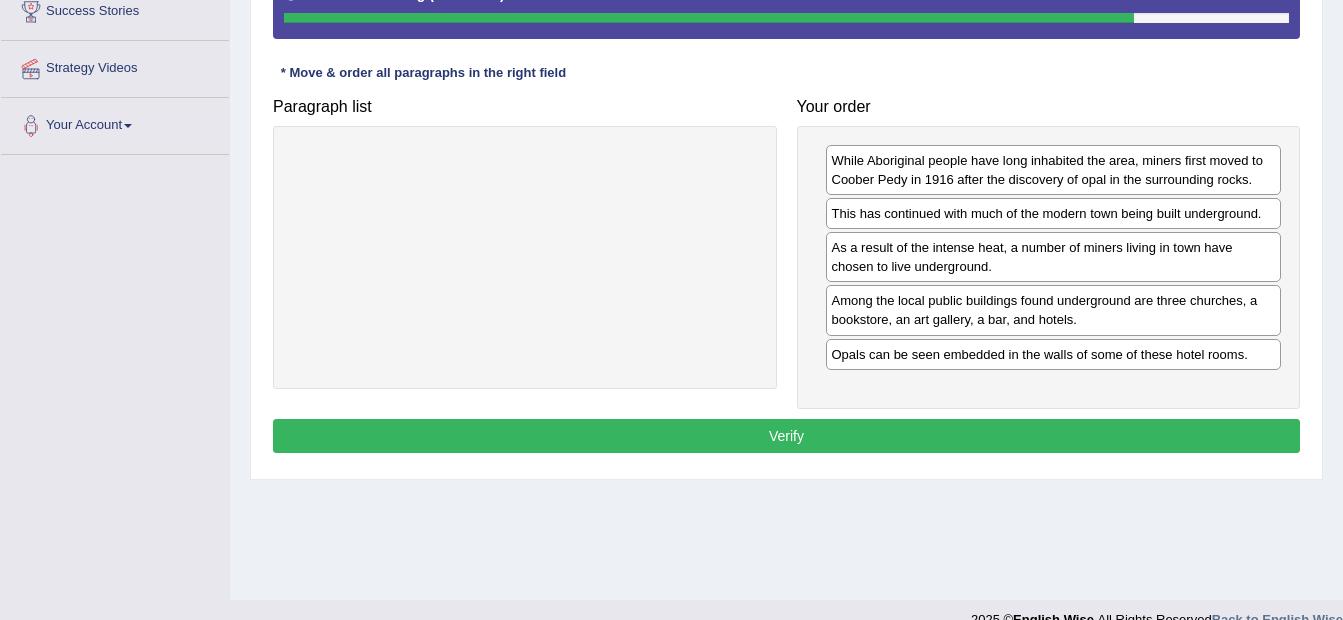click on "Verify" at bounding box center (786, 436) 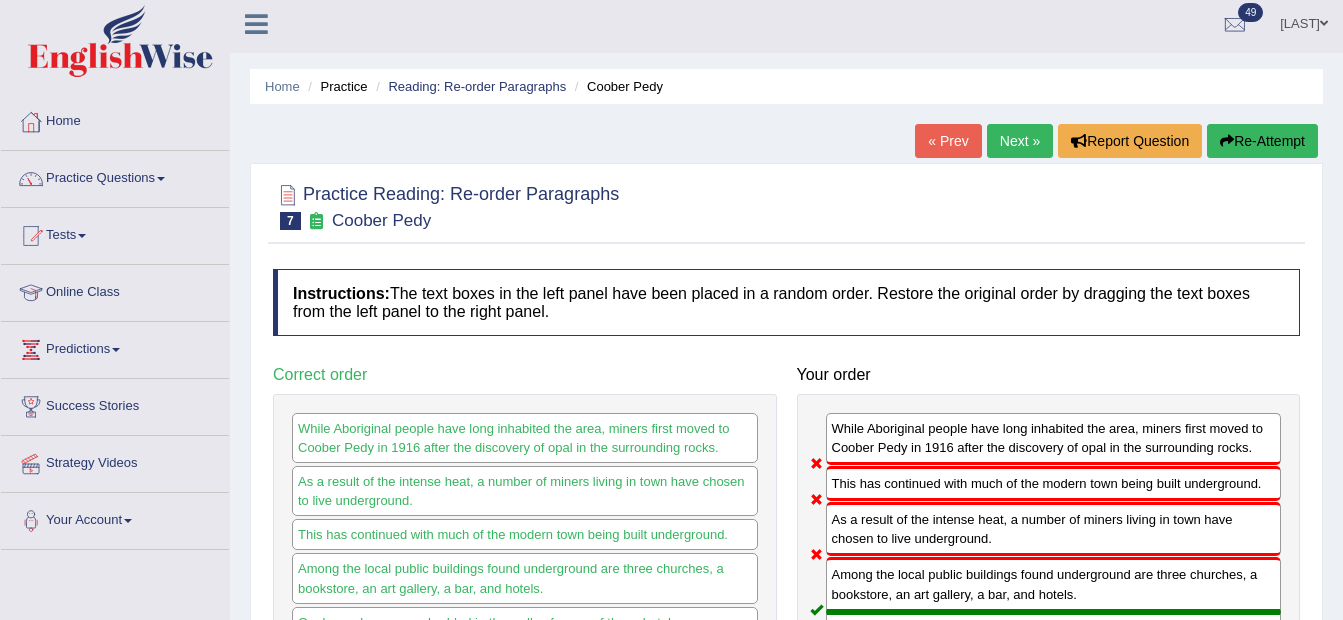 scroll, scrollTop: 0, scrollLeft: 0, axis: both 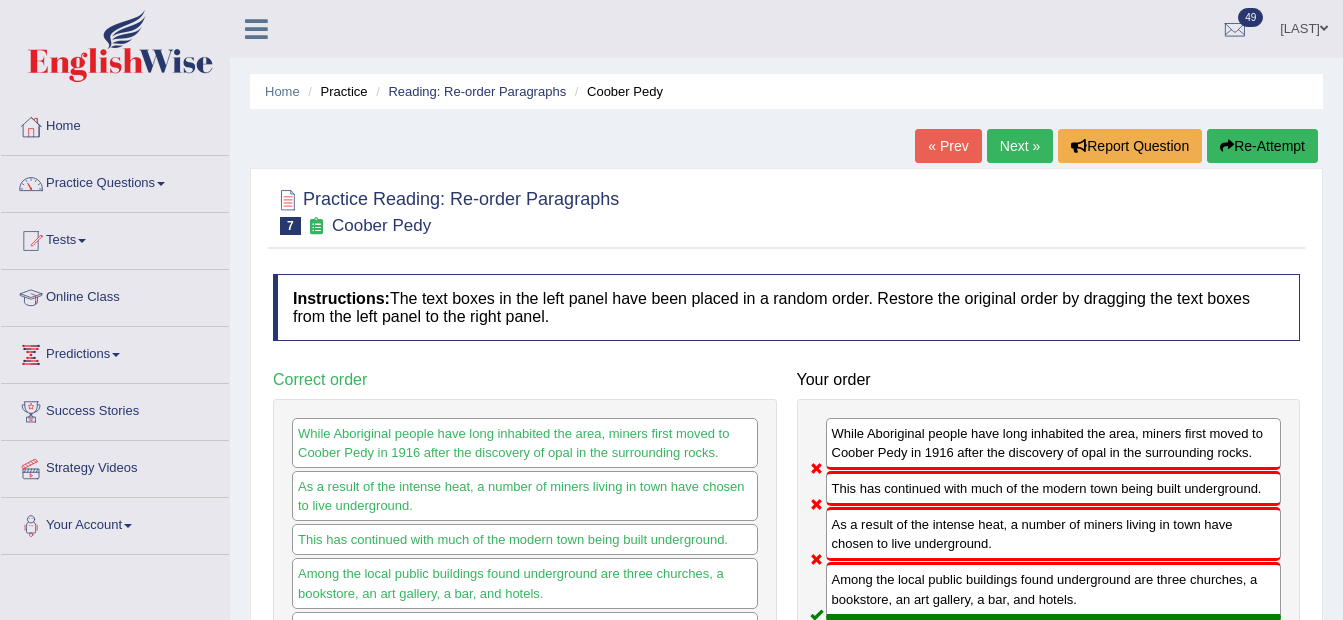 click on "Next »" at bounding box center (1020, 146) 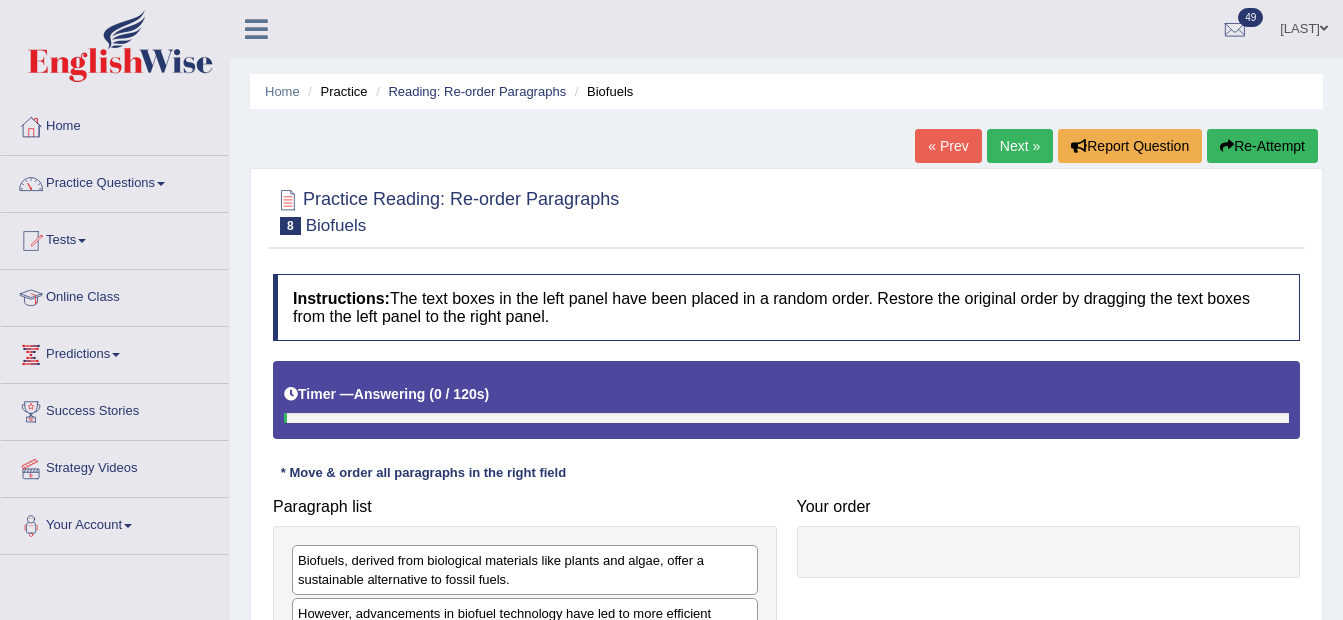 scroll, scrollTop: 400, scrollLeft: 0, axis: vertical 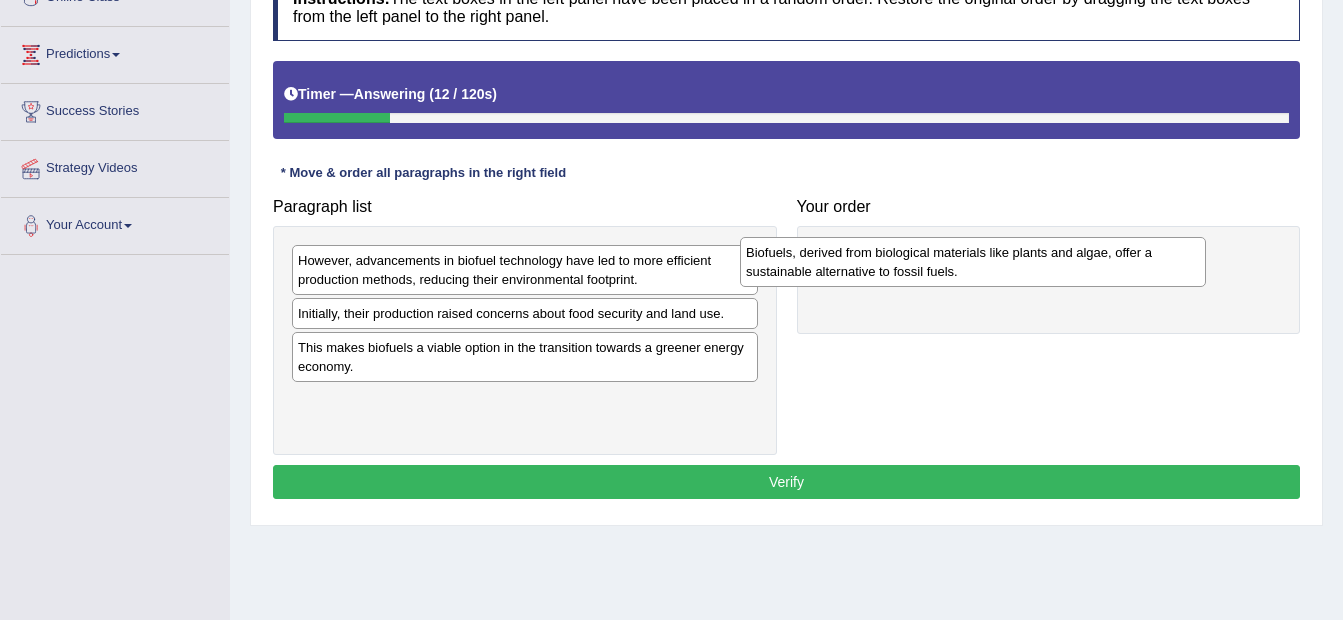 drag, startPoint x: 414, startPoint y: 272, endPoint x: 868, endPoint y: 262, distance: 454.1101 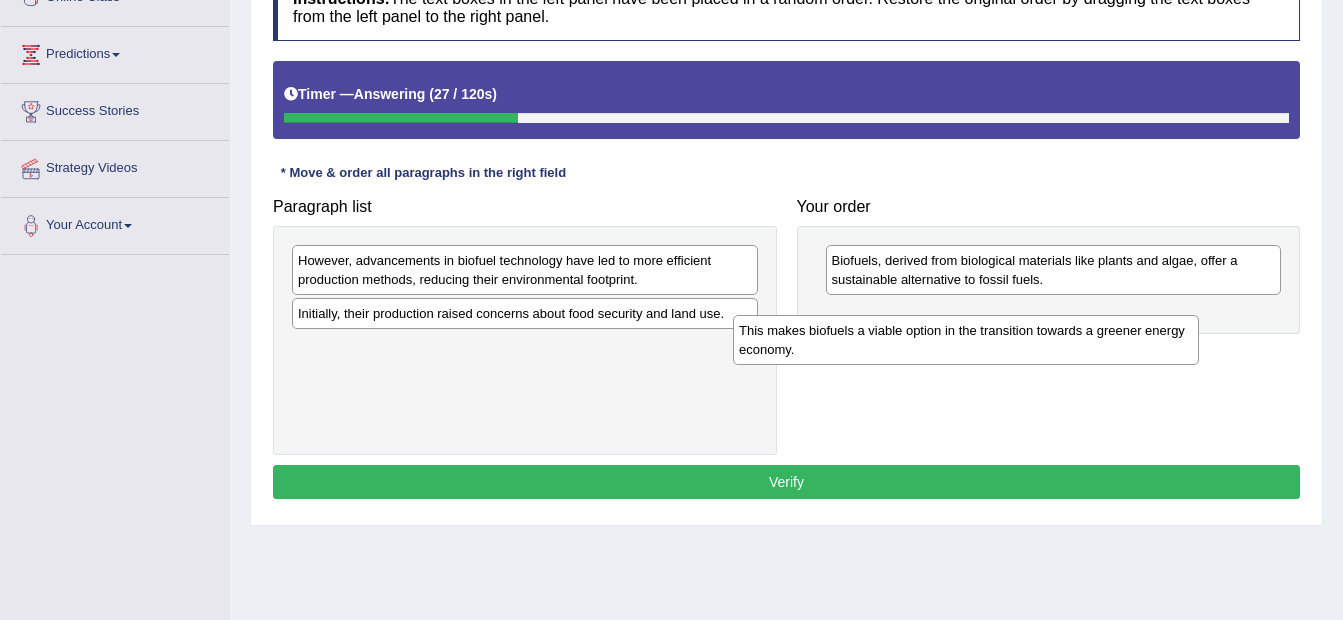 drag, startPoint x: 490, startPoint y: 361, endPoint x: 932, endPoint y: 343, distance: 442.36636 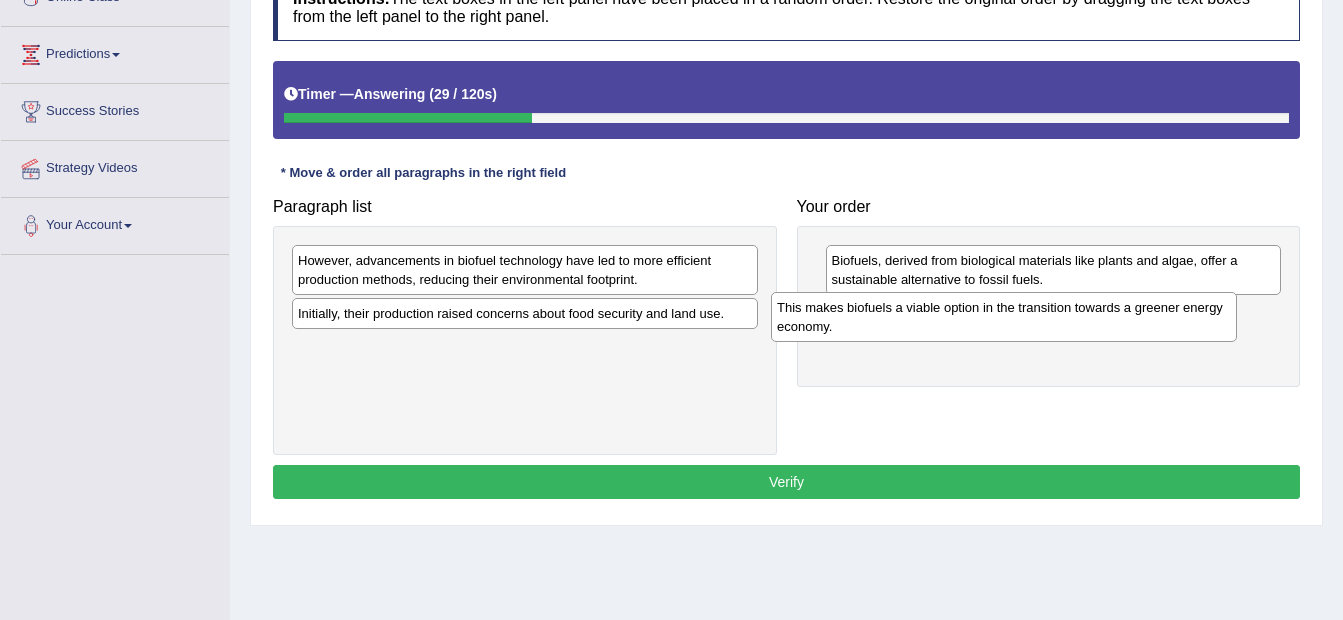 drag, startPoint x: 644, startPoint y: 352, endPoint x: 1192, endPoint y: 298, distance: 550.6542 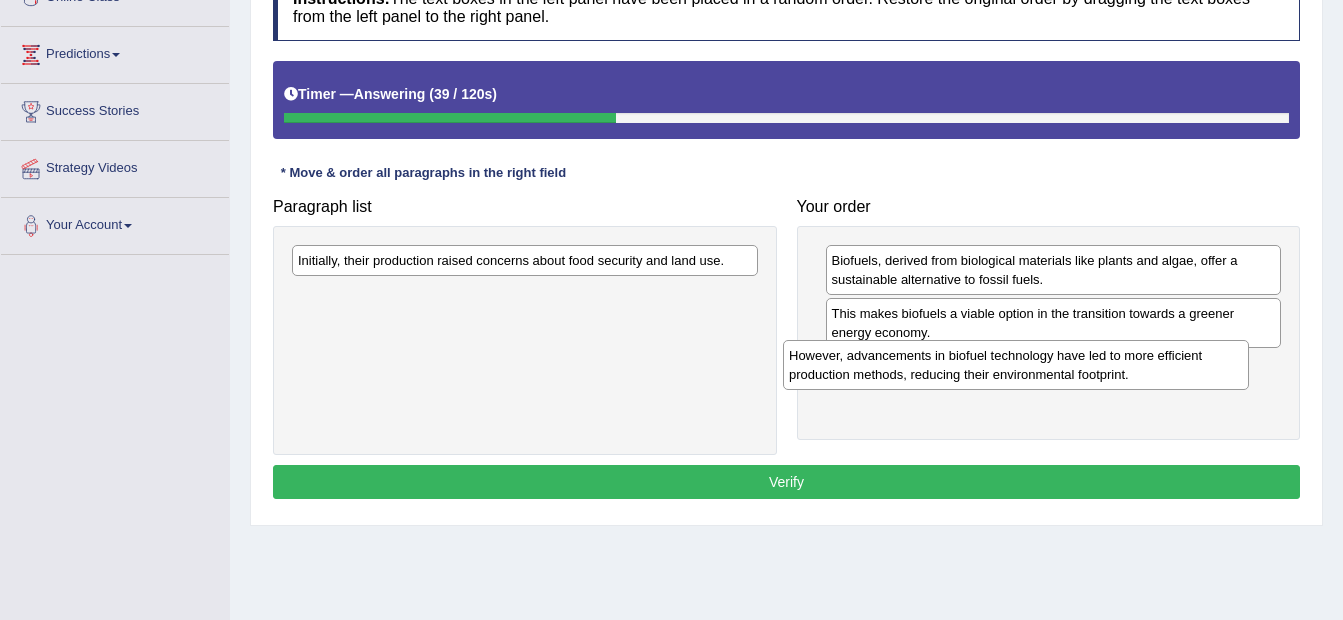 drag, startPoint x: 499, startPoint y: 274, endPoint x: 993, endPoint y: 366, distance: 502.49377 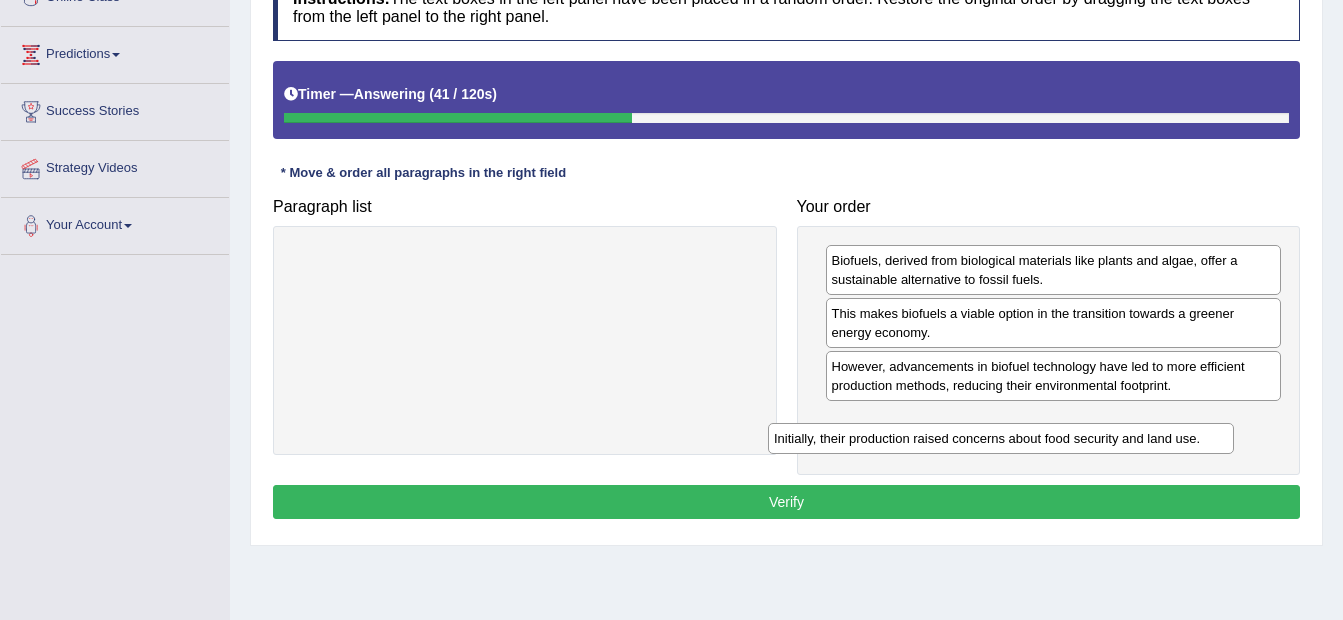 drag, startPoint x: 718, startPoint y: 308, endPoint x: 1167, endPoint y: 429, distance: 465.01828 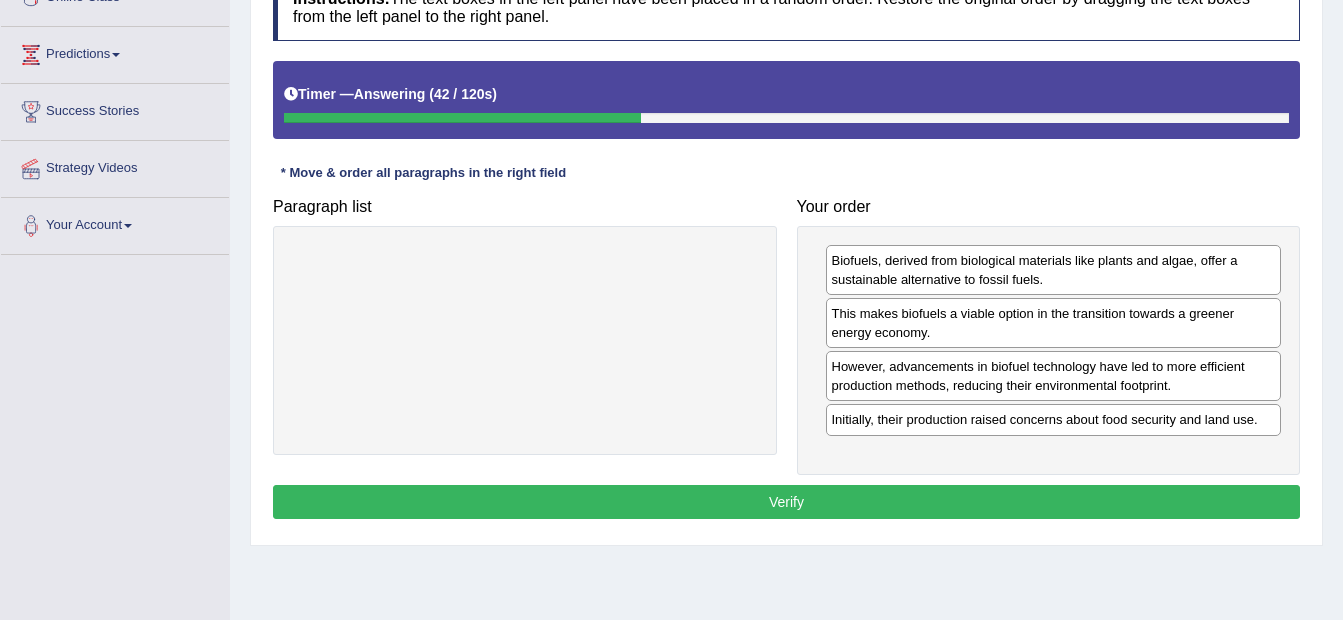 click on "Verify" at bounding box center [786, 502] 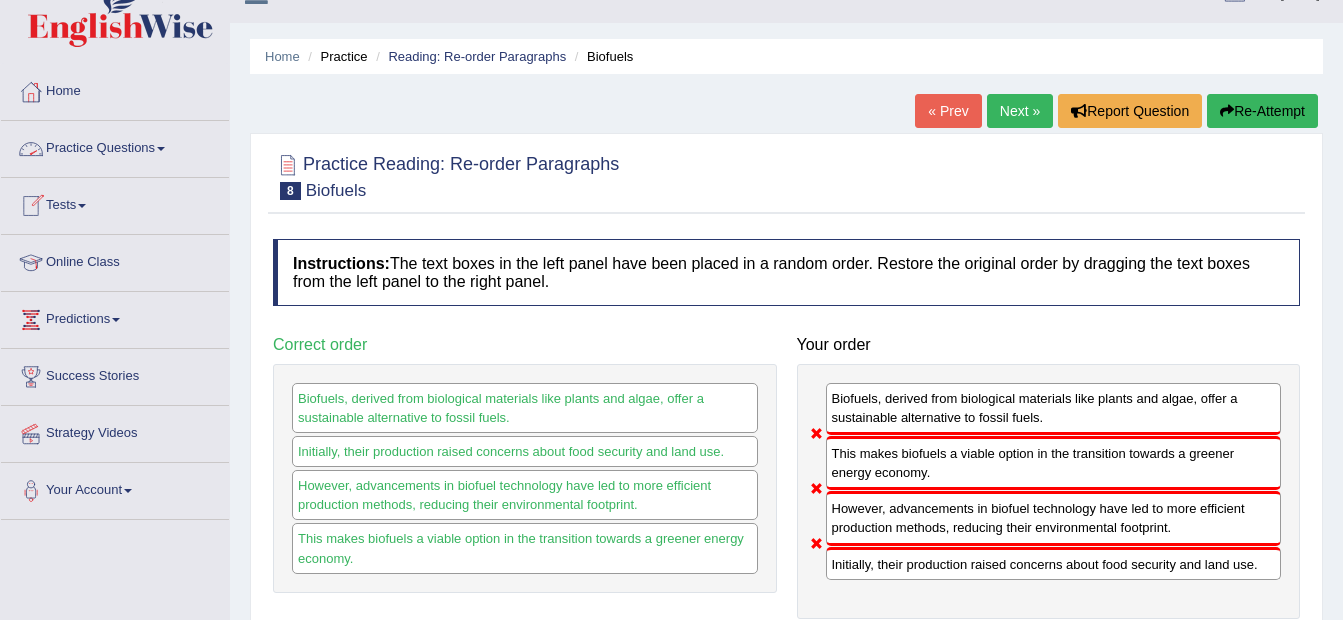 scroll, scrollTop: 0, scrollLeft: 0, axis: both 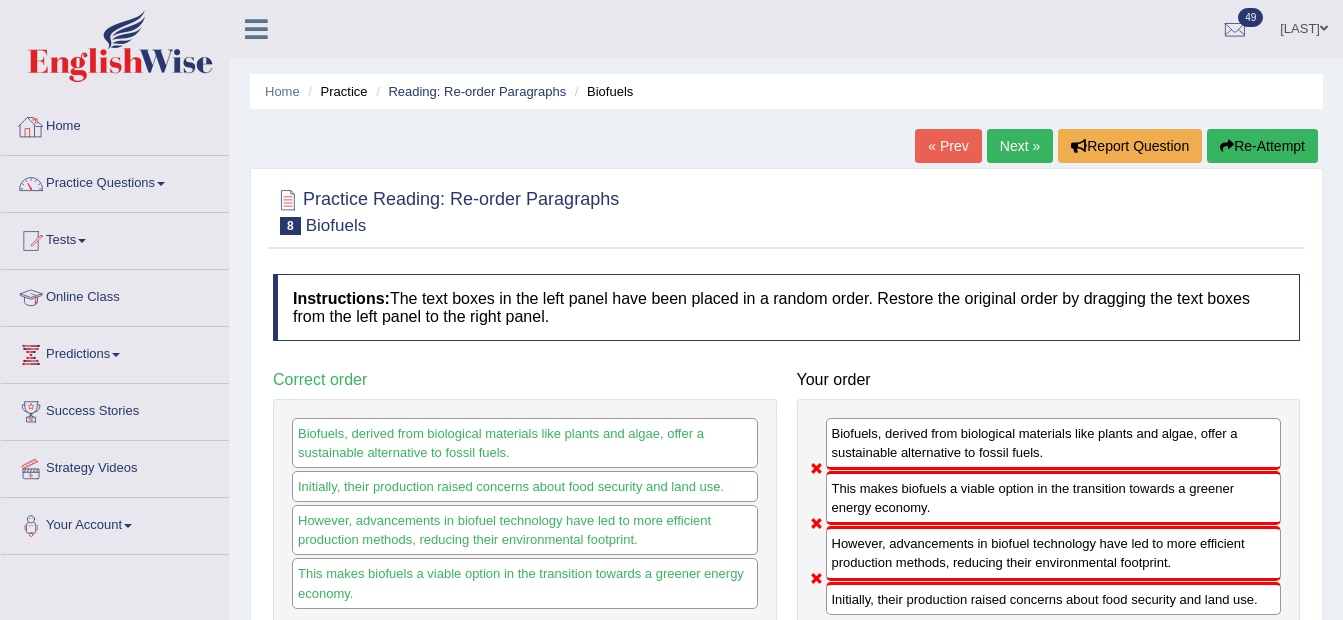 click on "Practice Questions" at bounding box center (115, 181) 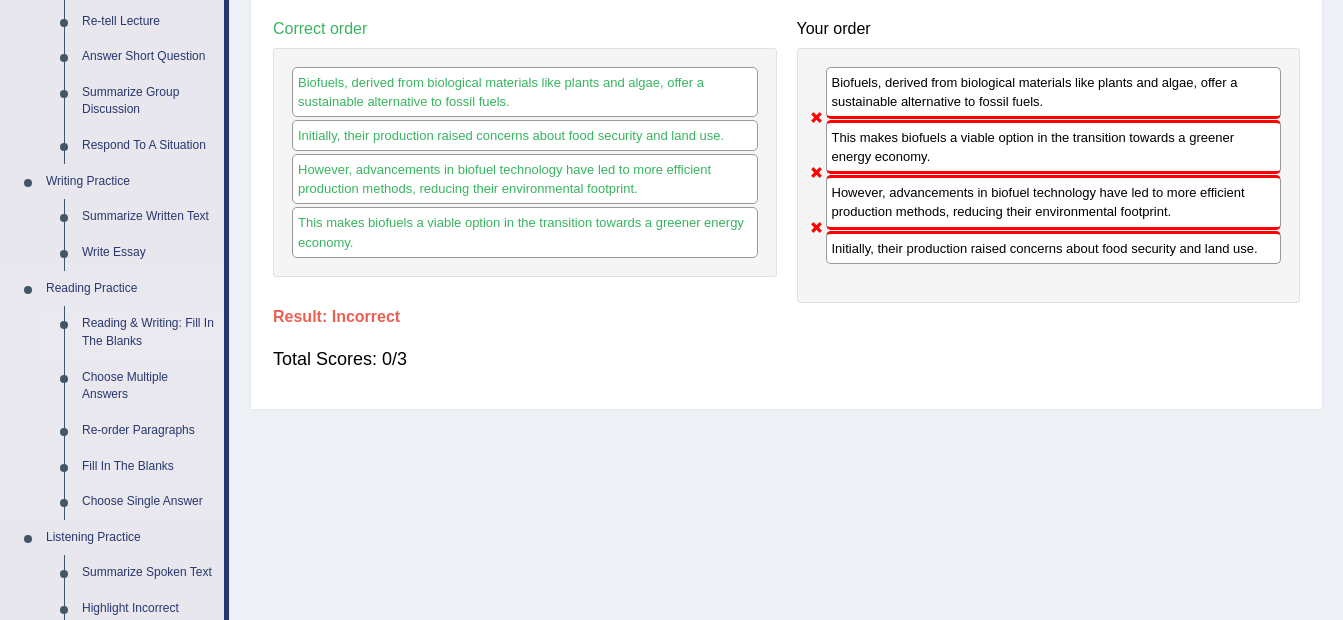 scroll, scrollTop: 400, scrollLeft: 0, axis: vertical 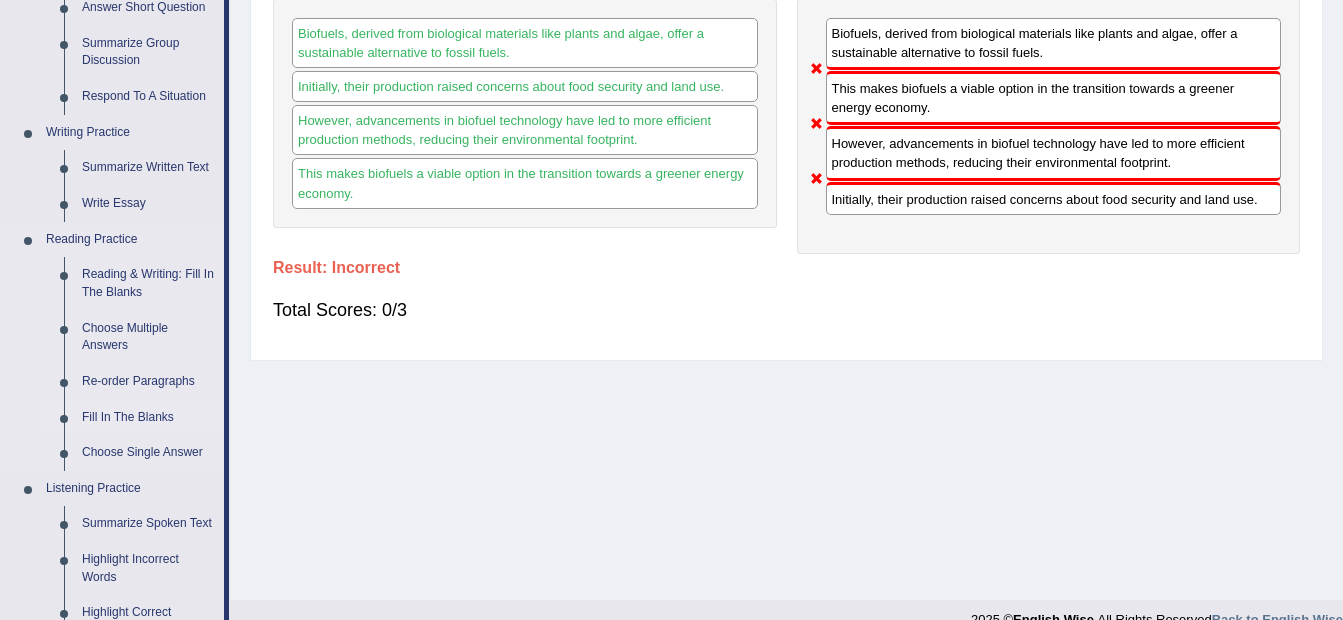 click on "Fill In The Blanks" at bounding box center (148, 418) 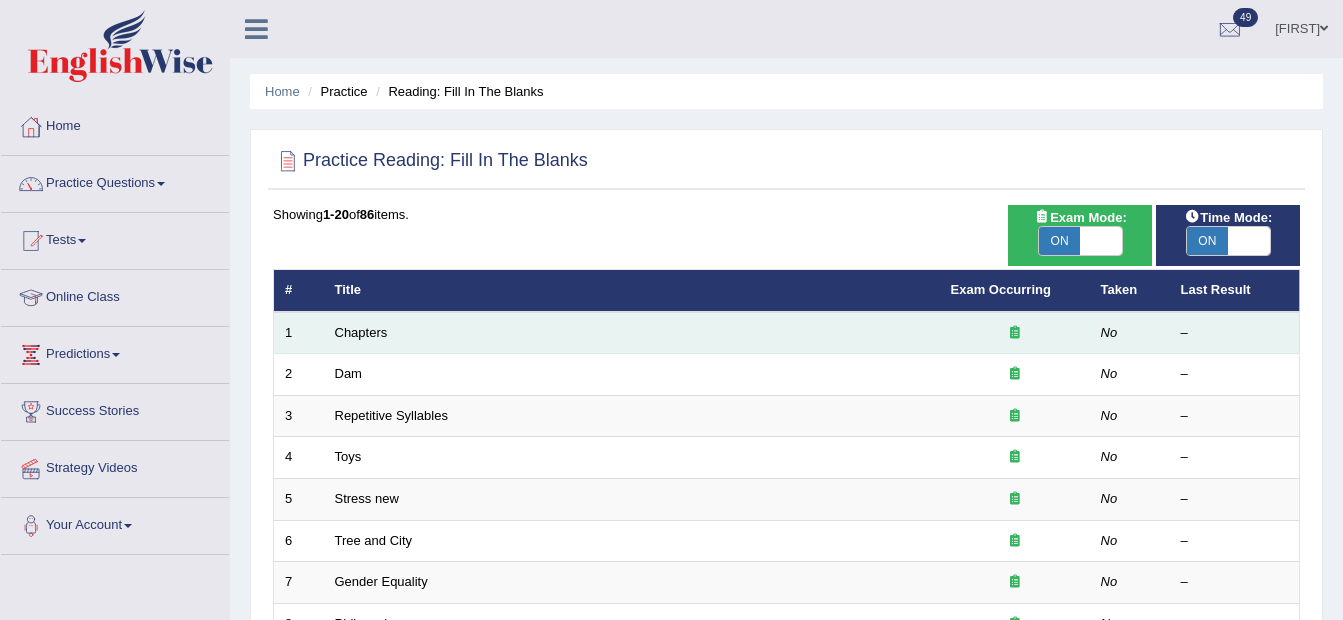 scroll, scrollTop: 0, scrollLeft: 0, axis: both 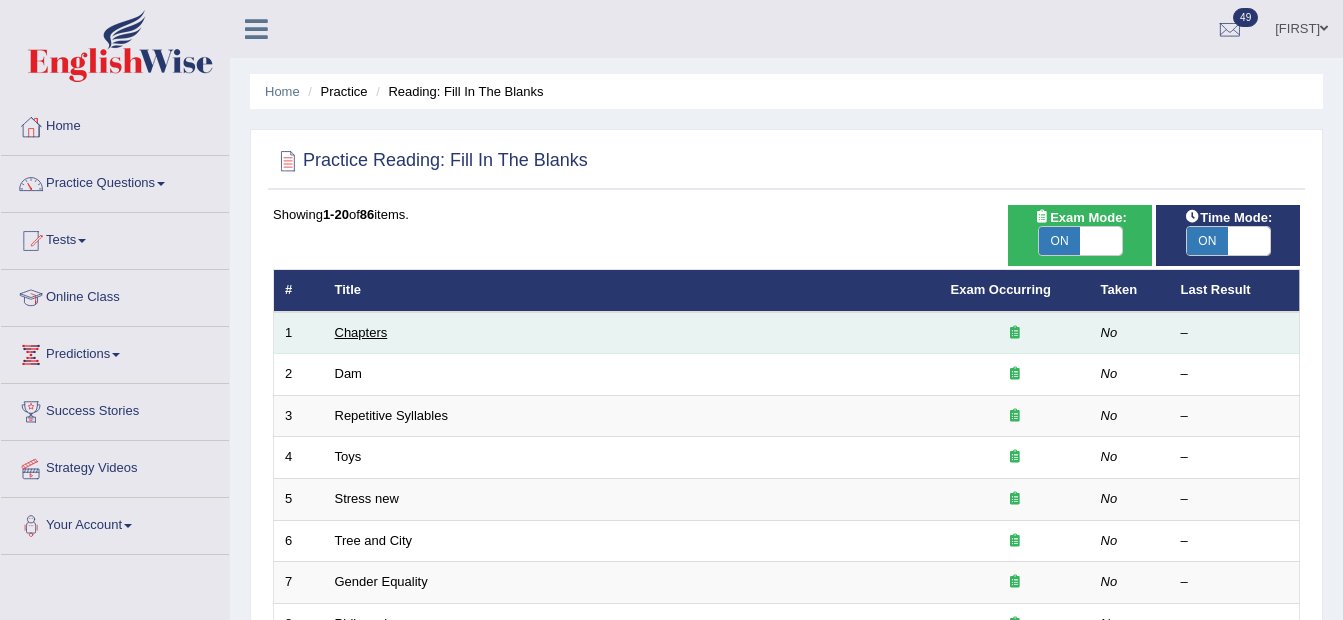click on "Chapters" at bounding box center (361, 332) 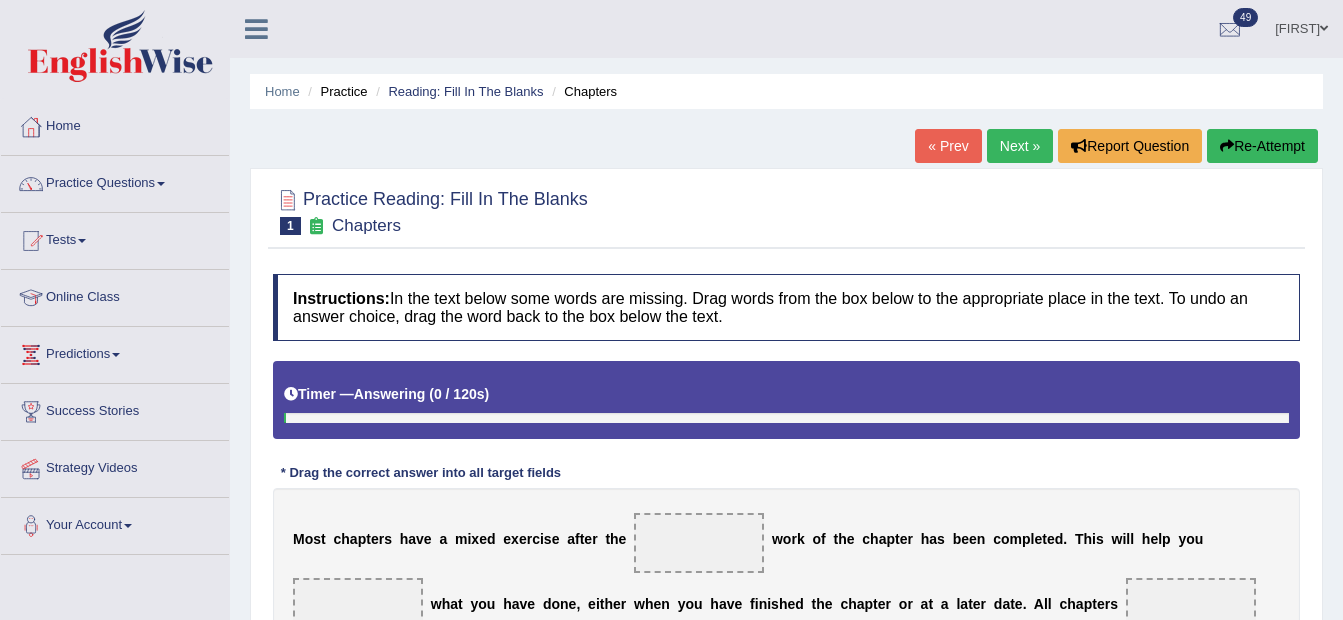 scroll, scrollTop: 0, scrollLeft: 0, axis: both 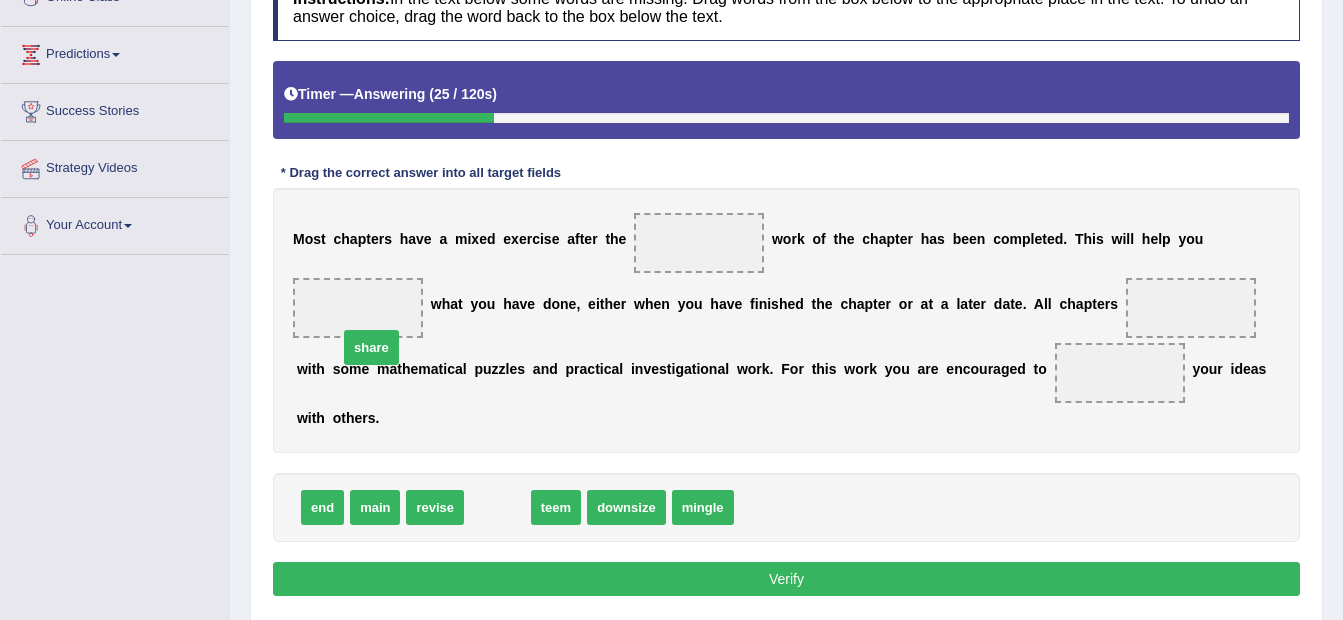 drag, startPoint x: 496, startPoint y: 476, endPoint x: 370, endPoint y: 313, distance: 206.02185 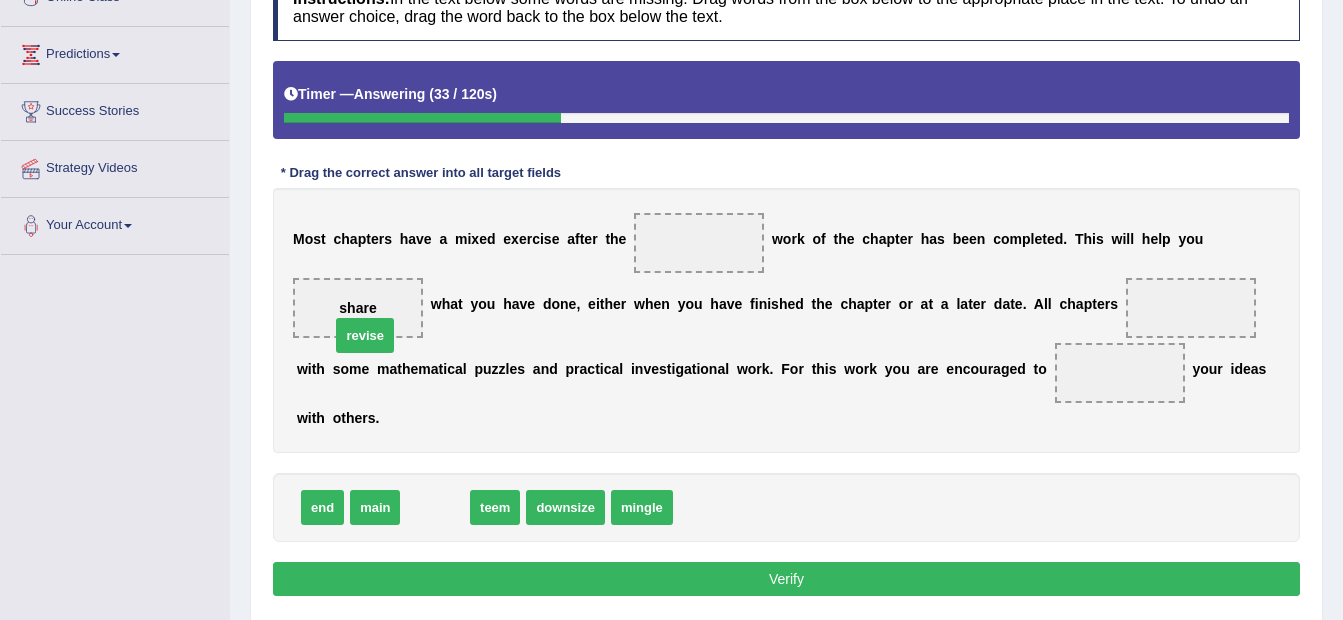 drag, startPoint x: 438, startPoint y: 477, endPoint x: 368, endPoint y: 305, distance: 185.69868 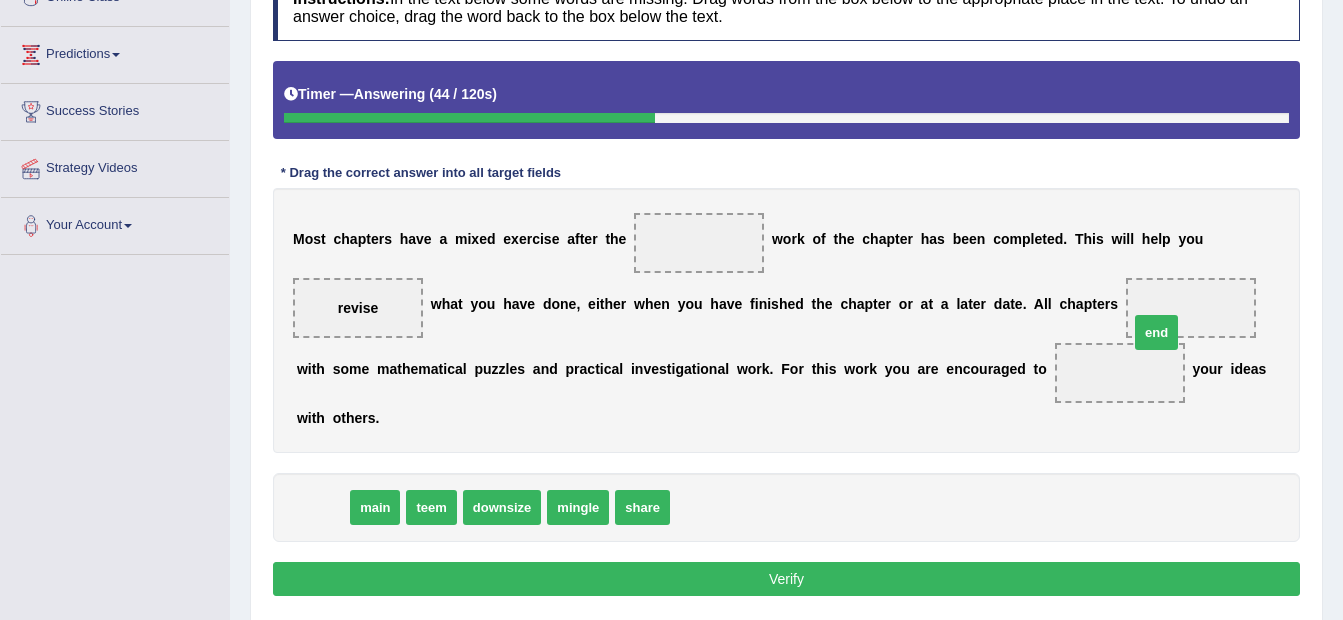 drag, startPoint x: 329, startPoint y: 472, endPoint x: 1163, endPoint y: 297, distance: 852.16254 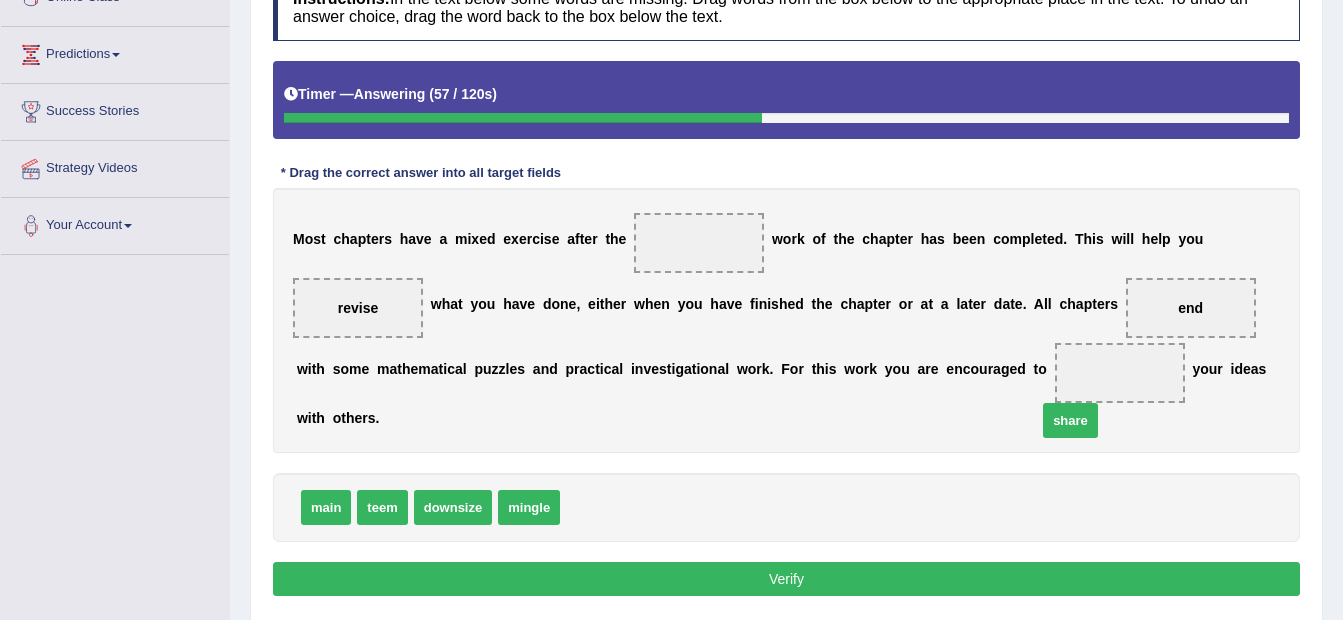 drag, startPoint x: 599, startPoint y: 469, endPoint x: 1078, endPoint y: 374, distance: 488.3298 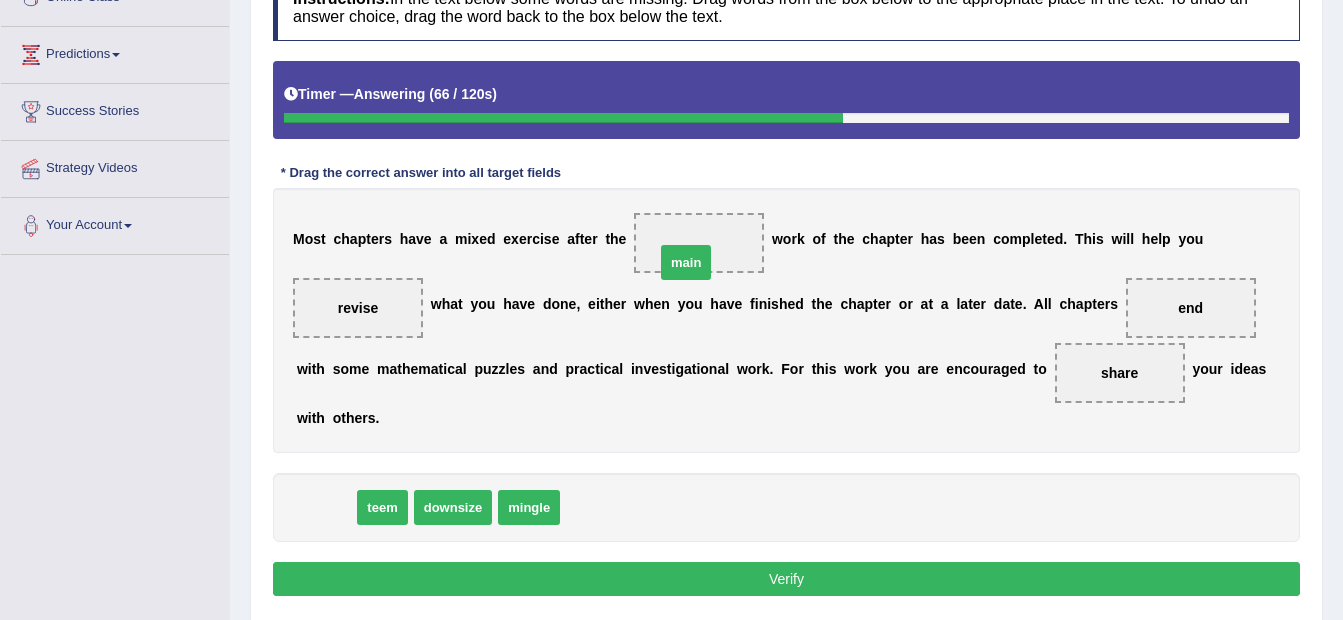 drag, startPoint x: 326, startPoint y: 474, endPoint x: 686, endPoint y: 229, distance: 435.45953 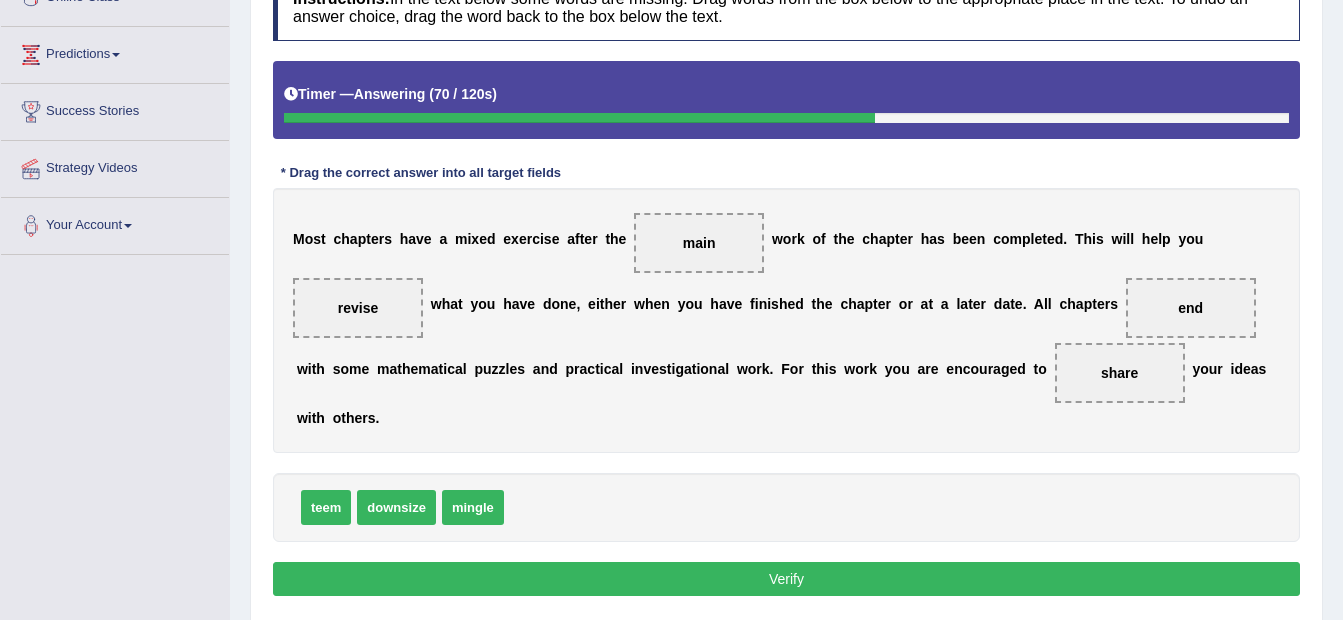 click on "Verify" at bounding box center [786, 579] 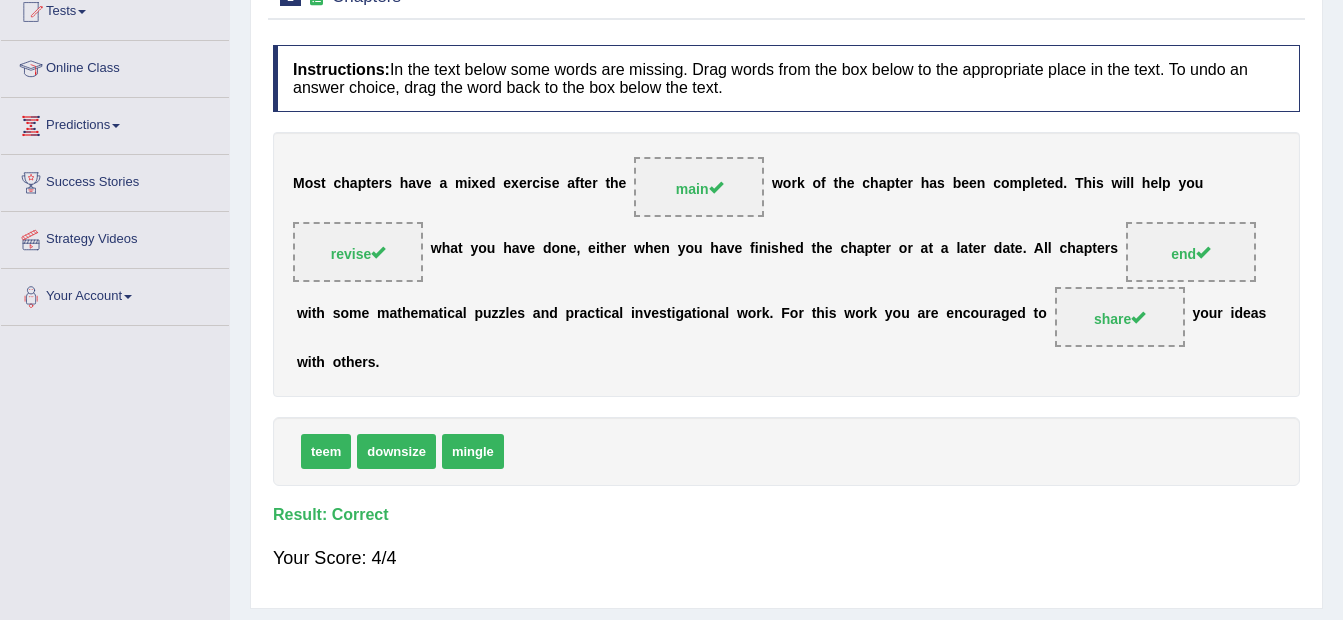 scroll, scrollTop: 100, scrollLeft: 0, axis: vertical 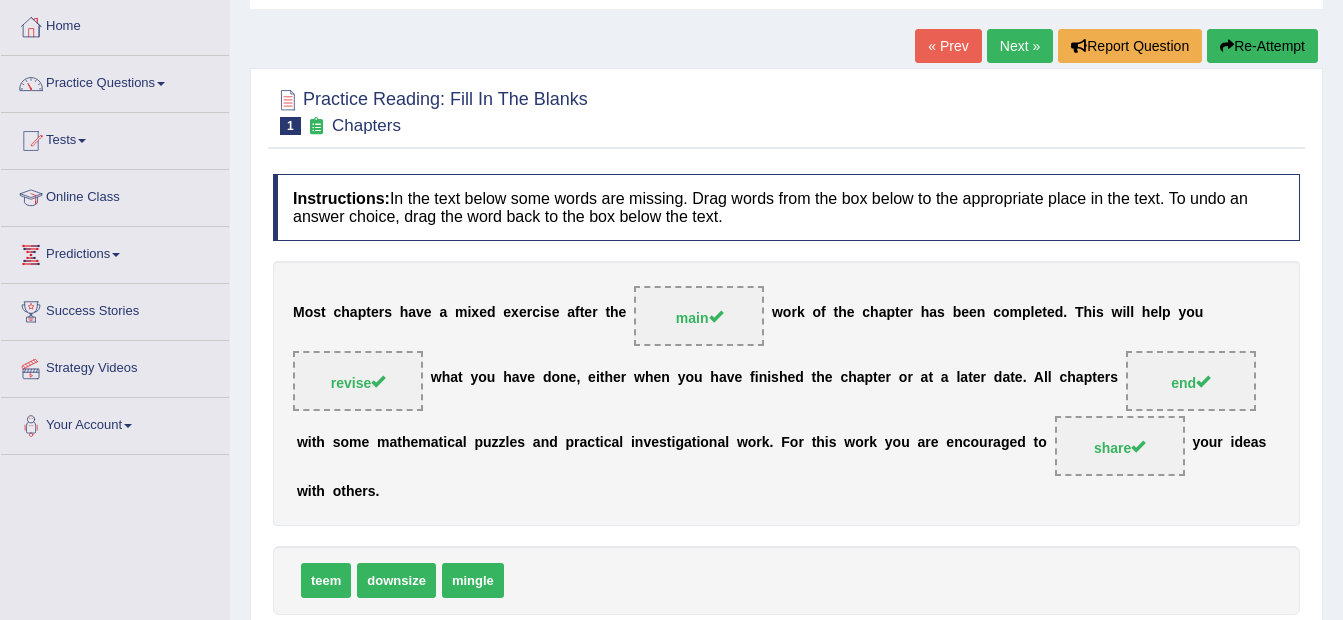 click on "Next »" at bounding box center [1020, 46] 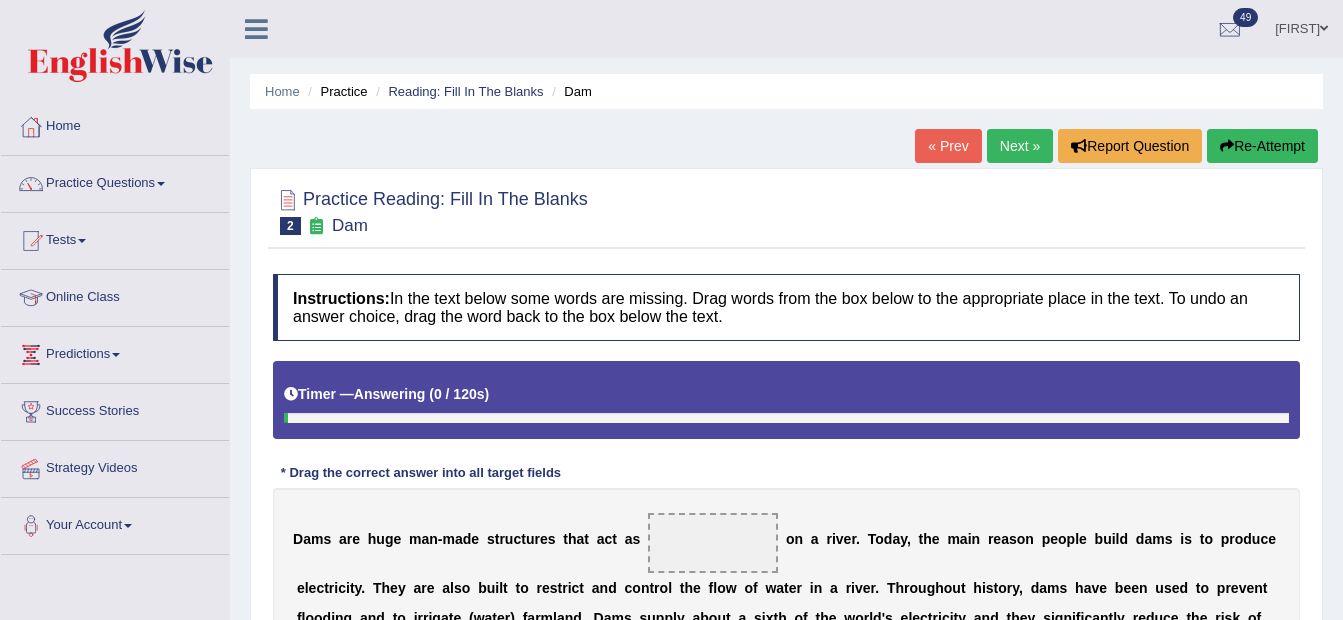 scroll, scrollTop: 300, scrollLeft: 0, axis: vertical 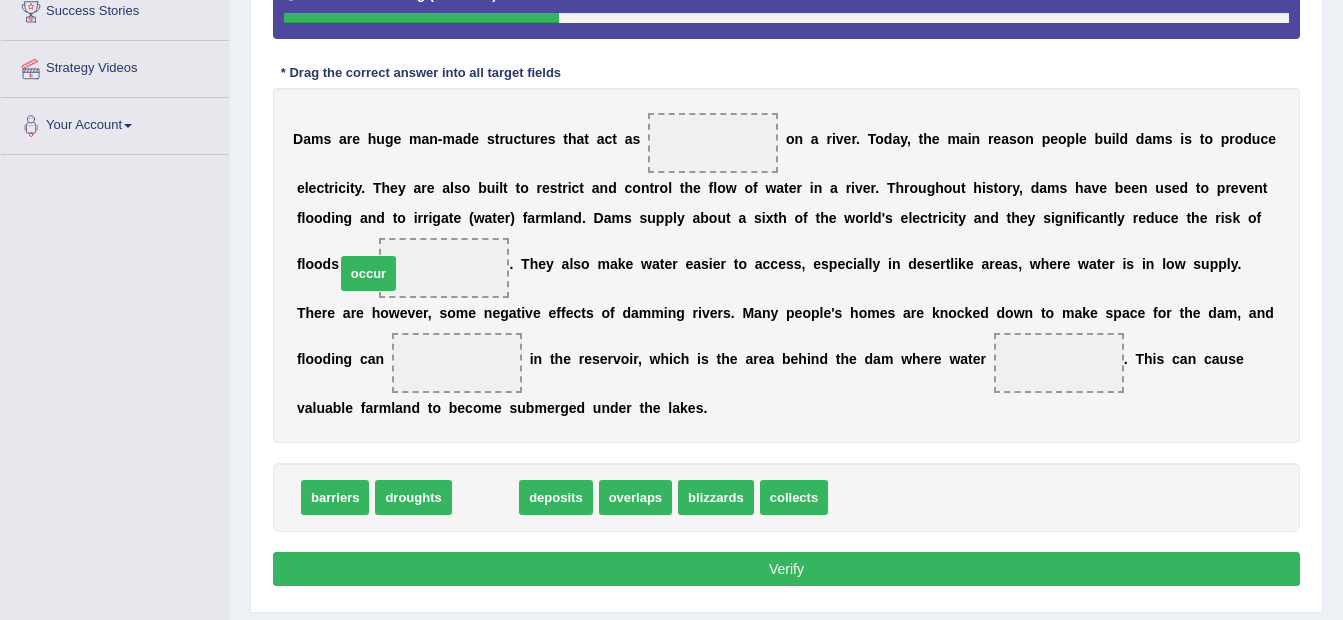 drag, startPoint x: 478, startPoint y: 496, endPoint x: 361, endPoint y: 272, distance: 252.71526 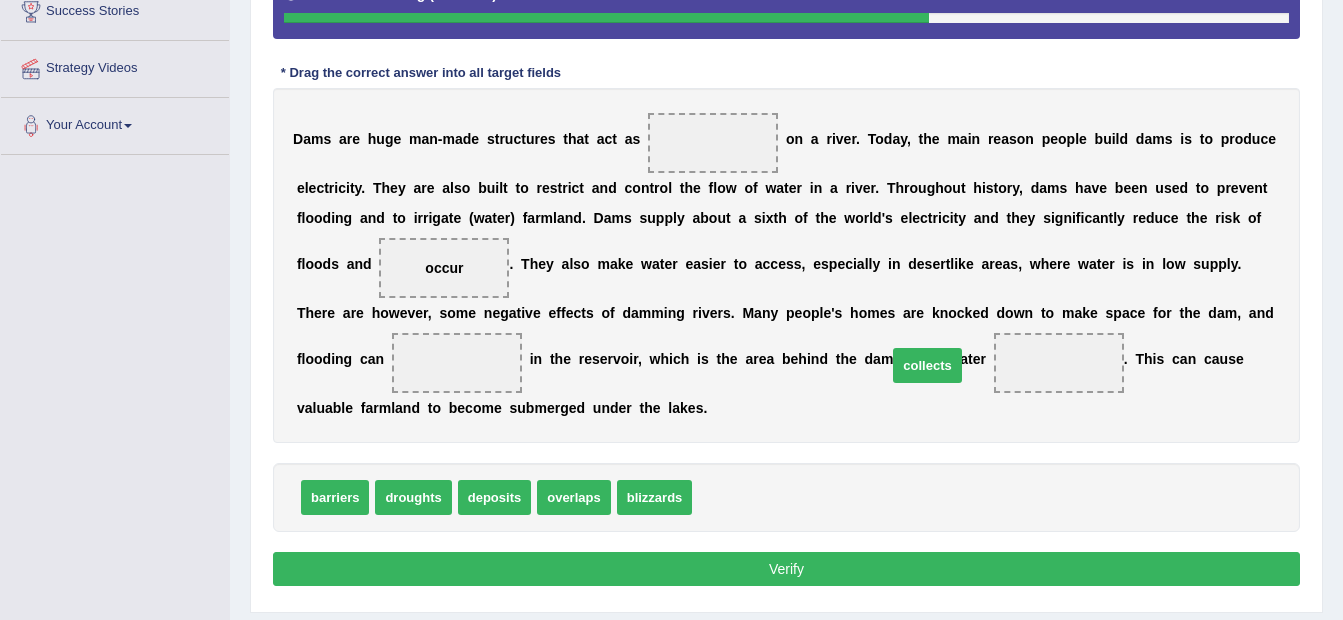 drag, startPoint x: 729, startPoint y: 501, endPoint x: 929, endPoint y: 367, distance: 240.74052 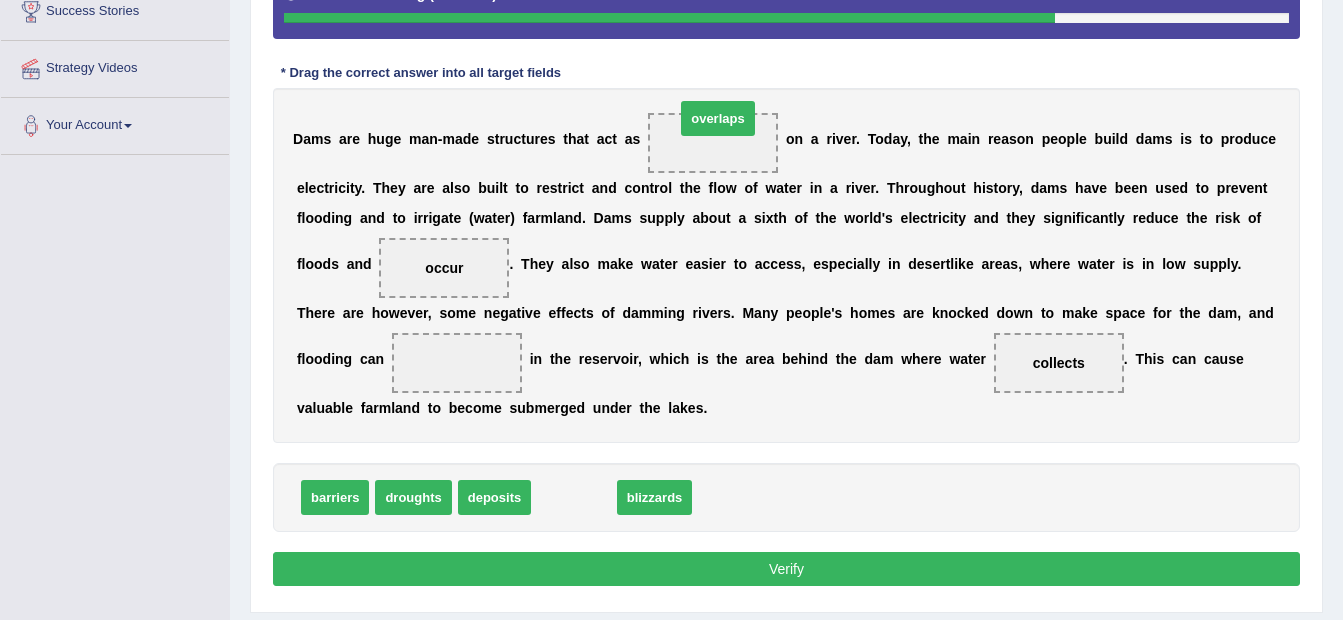 drag, startPoint x: 552, startPoint y: 487, endPoint x: 696, endPoint y: 108, distance: 405.43433 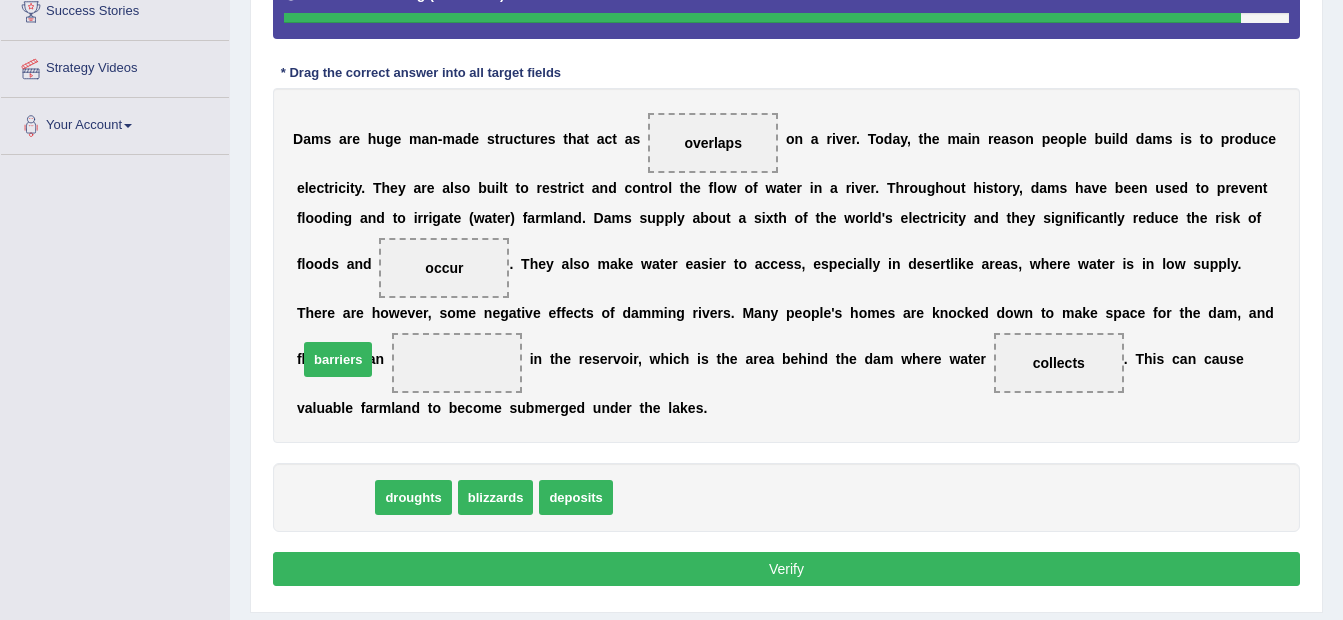 drag, startPoint x: 334, startPoint y: 498, endPoint x: 348, endPoint y: 351, distance: 147.66516 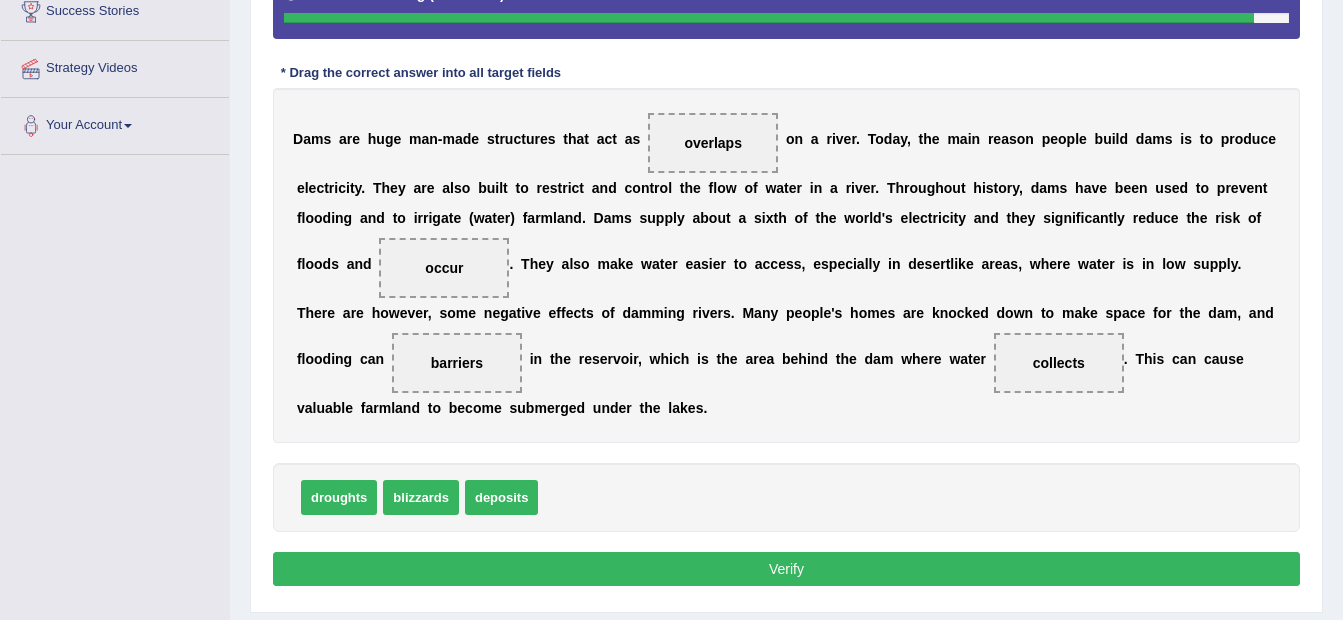 click on "Verify" at bounding box center [786, 569] 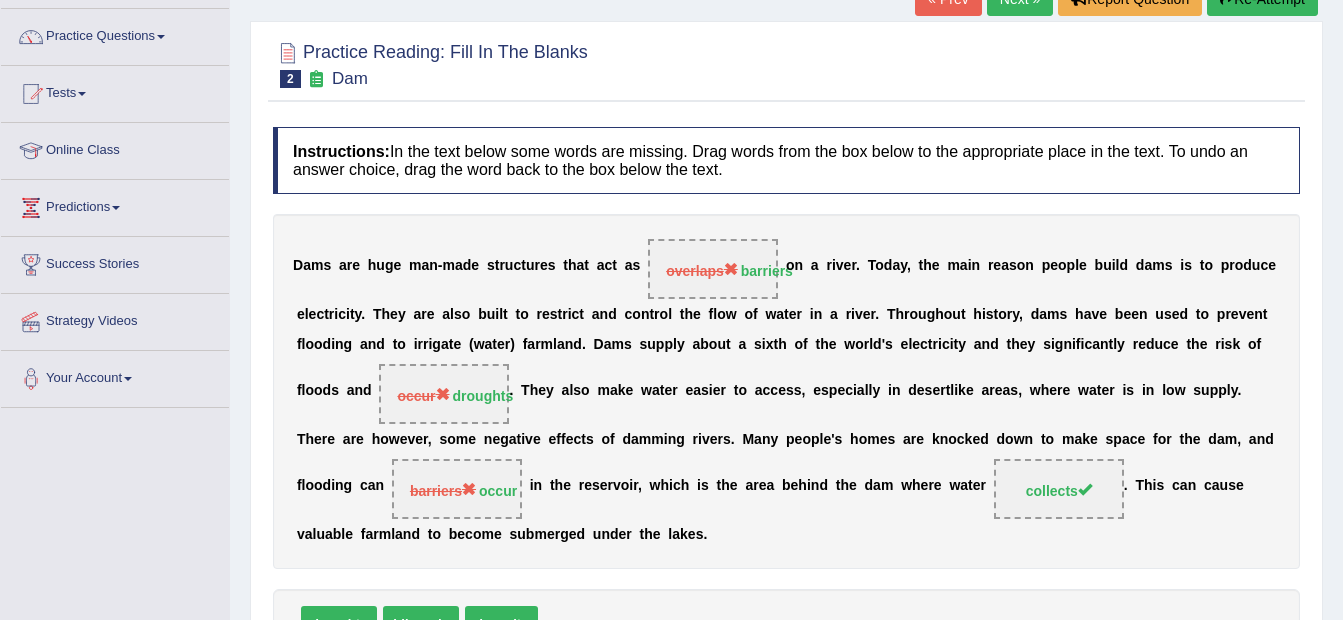 scroll, scrollTop: 100, scrollLeft: 0, axis: vertical 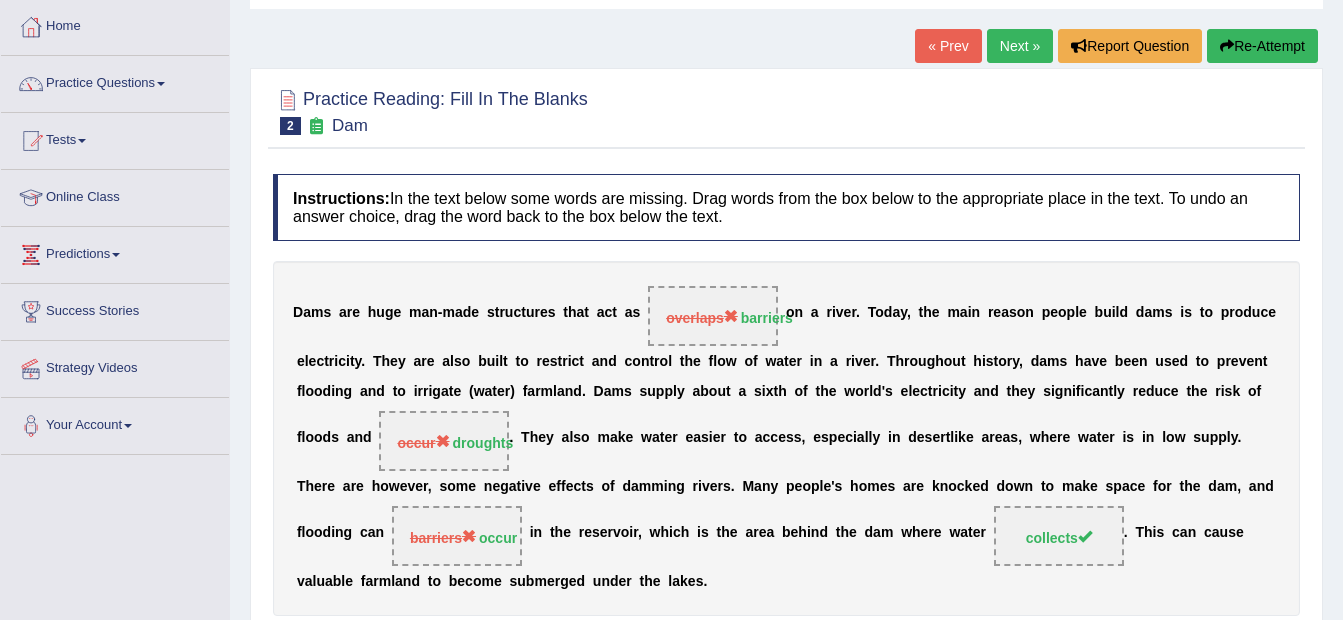 click on "Next »" at bounding box center (1020, 46) 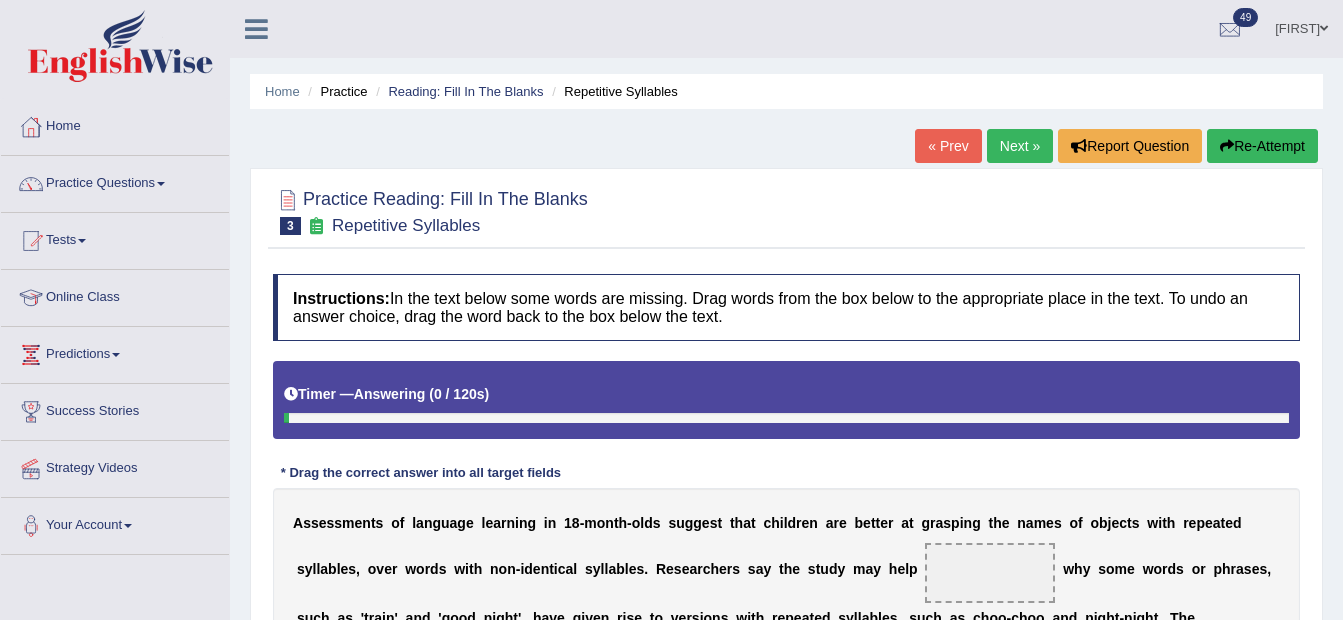 scroll, scrollTop: 400, scrollLeft: 0, axis: vertical 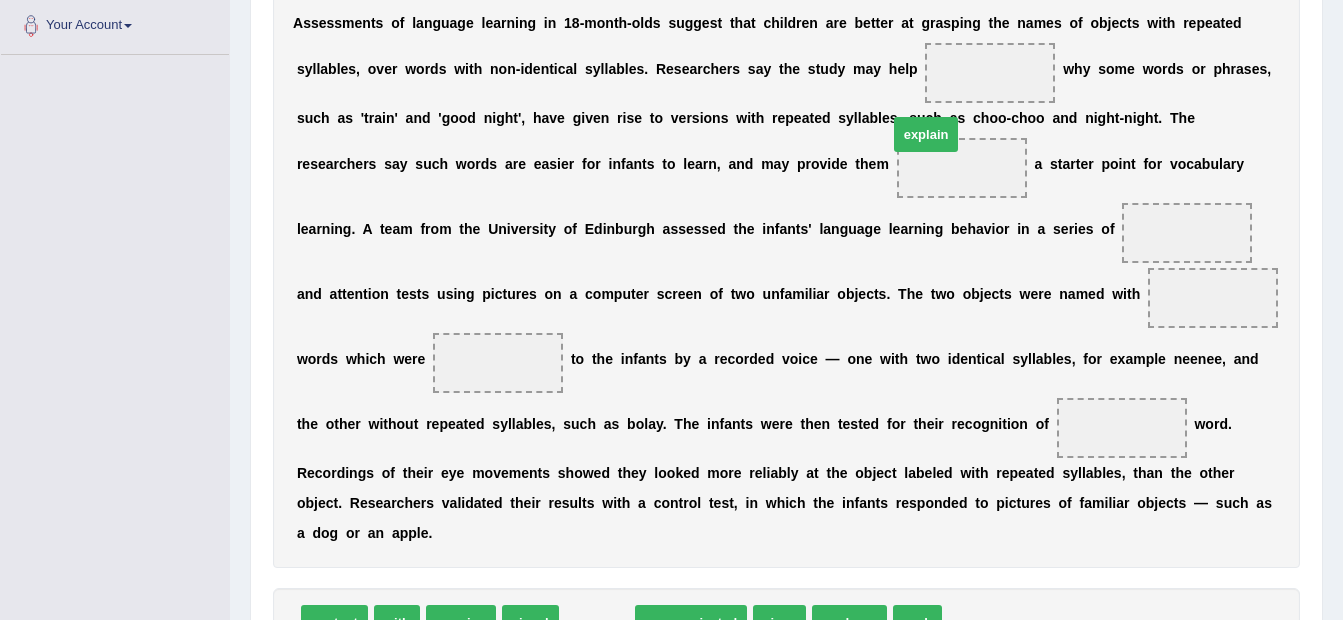 drag, startPoint x: 573, startPoint y: 554, endPoint x: 902, endPoint y: 62, distance: 591.8657 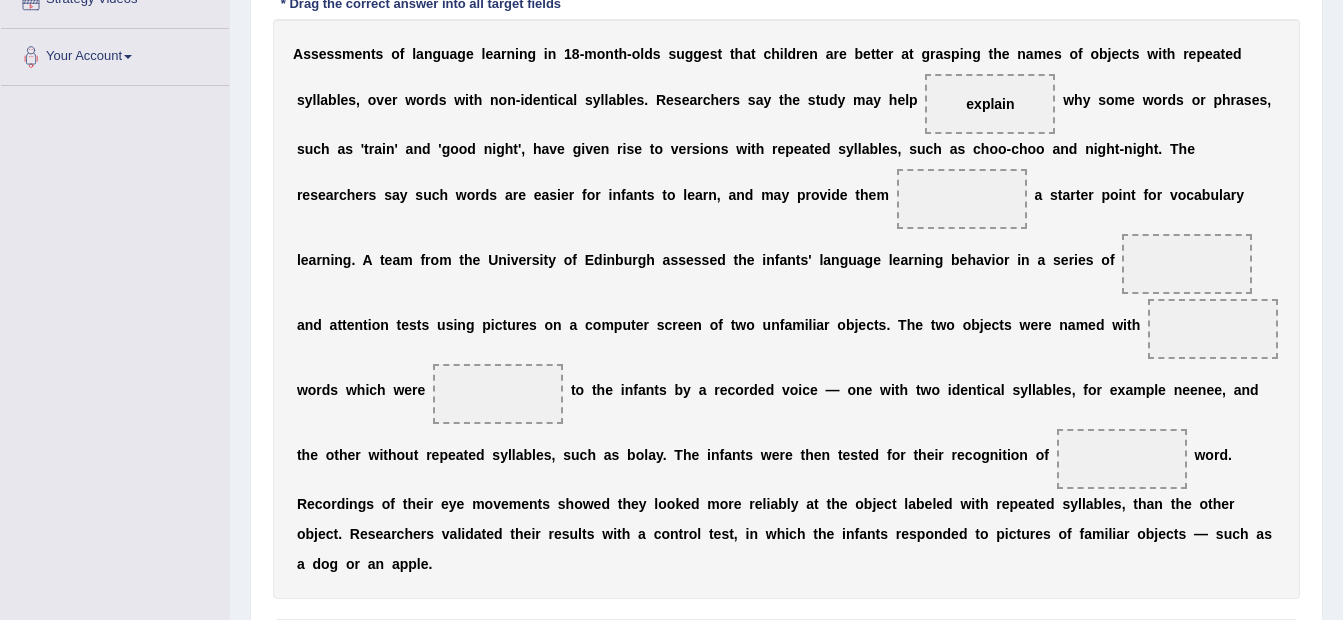scroll, scrollTop: 500, scrollLeft: 0, axis: vertical 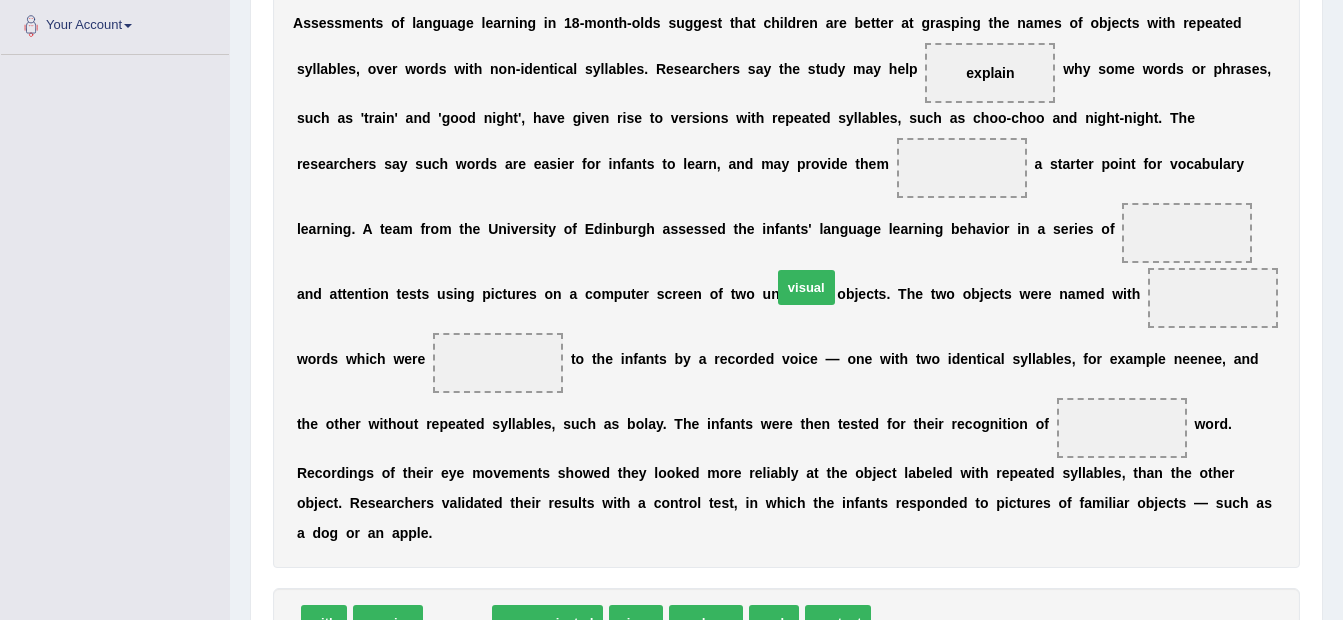 drag, startPoint x: 441, startPoint y: 562, endPoint x: 793, endPoint y: 226, distance: 486.621 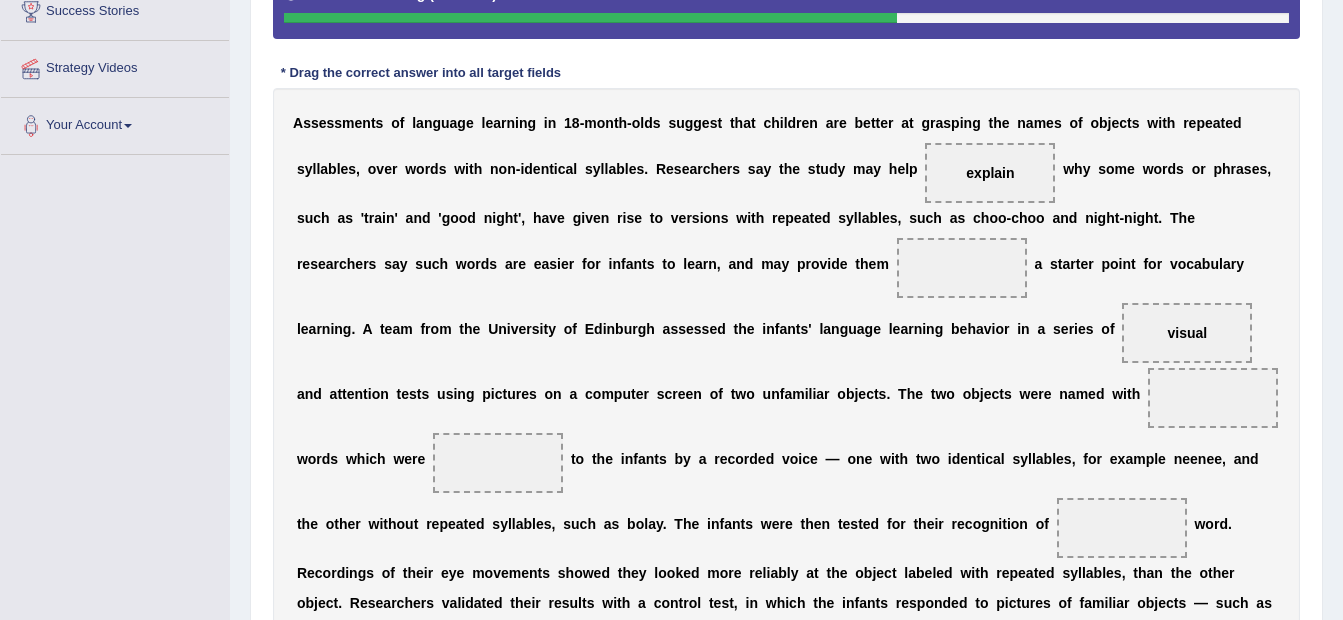scroll, scrollTop: 500, scrollLeft: 0, axis: vertical 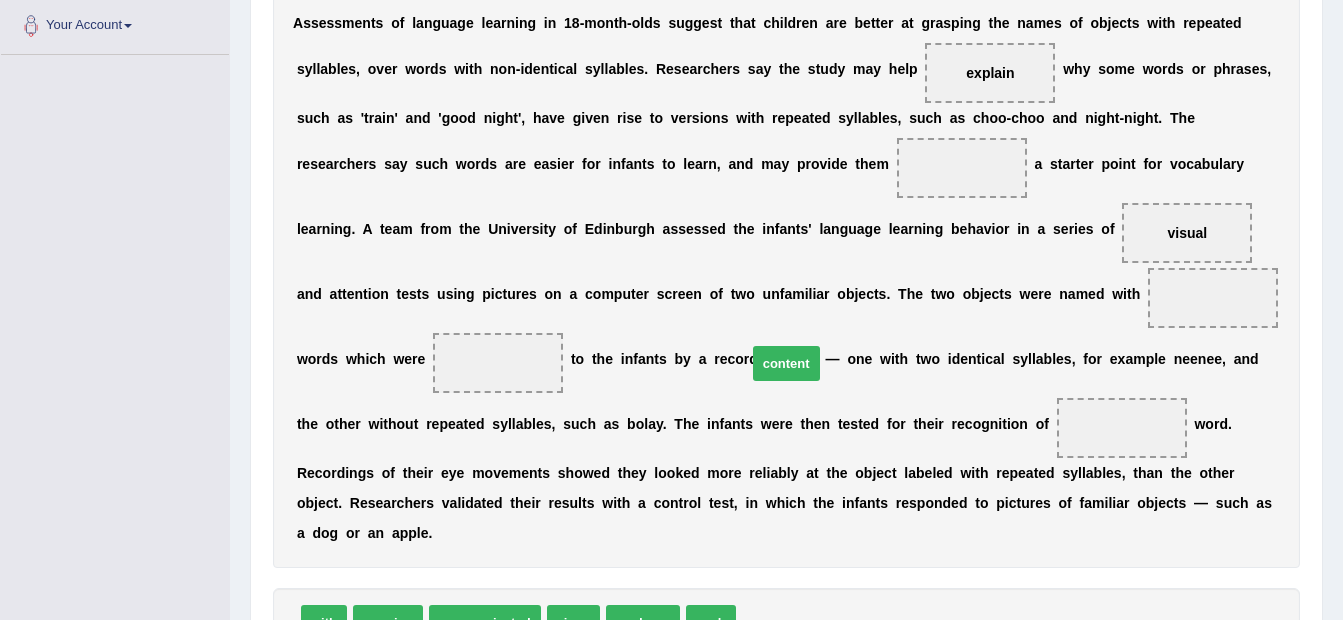 drag, startPoint x: 775, startPoint y: 550, endPoint x: 784, endPoint y: 291, distance: 259.1563 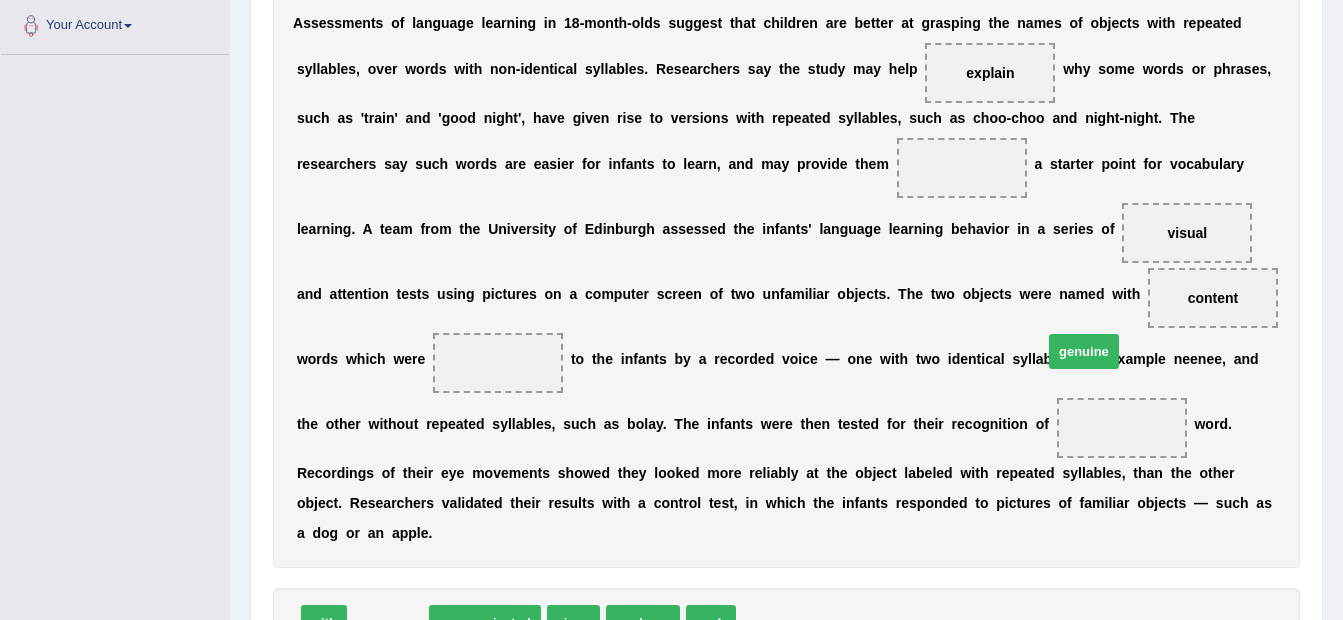 drag, startPoint x: 402, startPoint y: 554, endPoint x: 1098, endPoint y: 283, distance: 746.89825 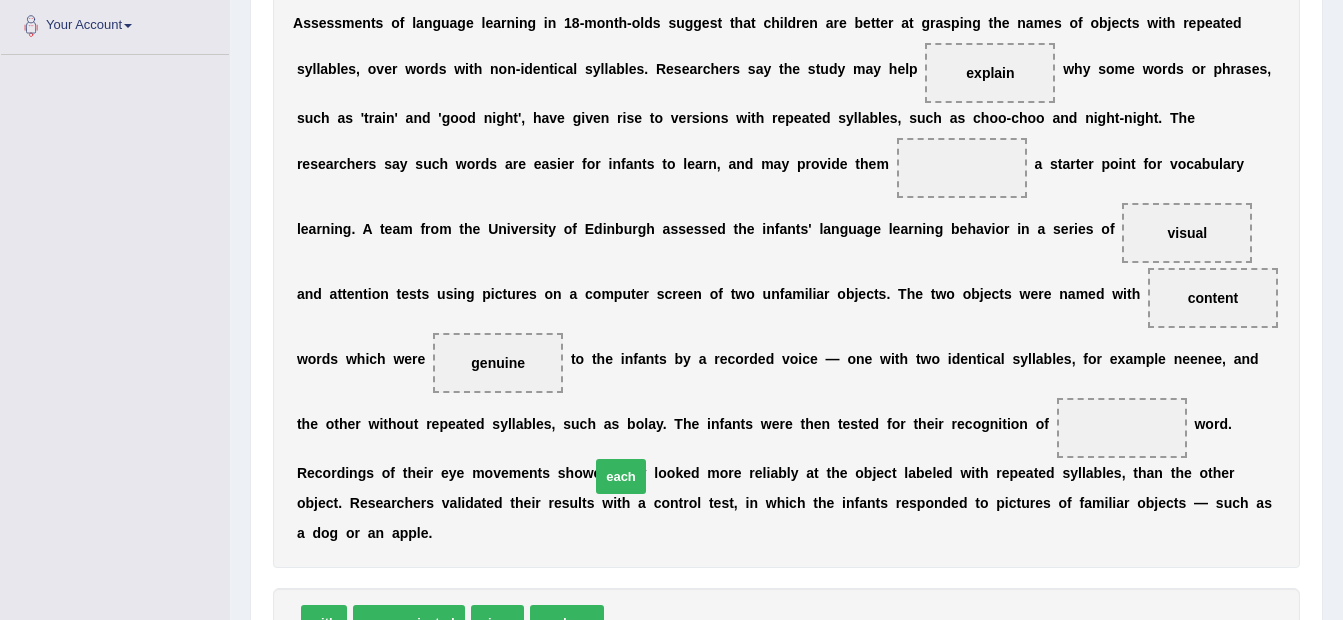drag, startPoint x: 623, startPoint y: 550, endPoint x: 609, endPoint y: 397, distance: 153.63919 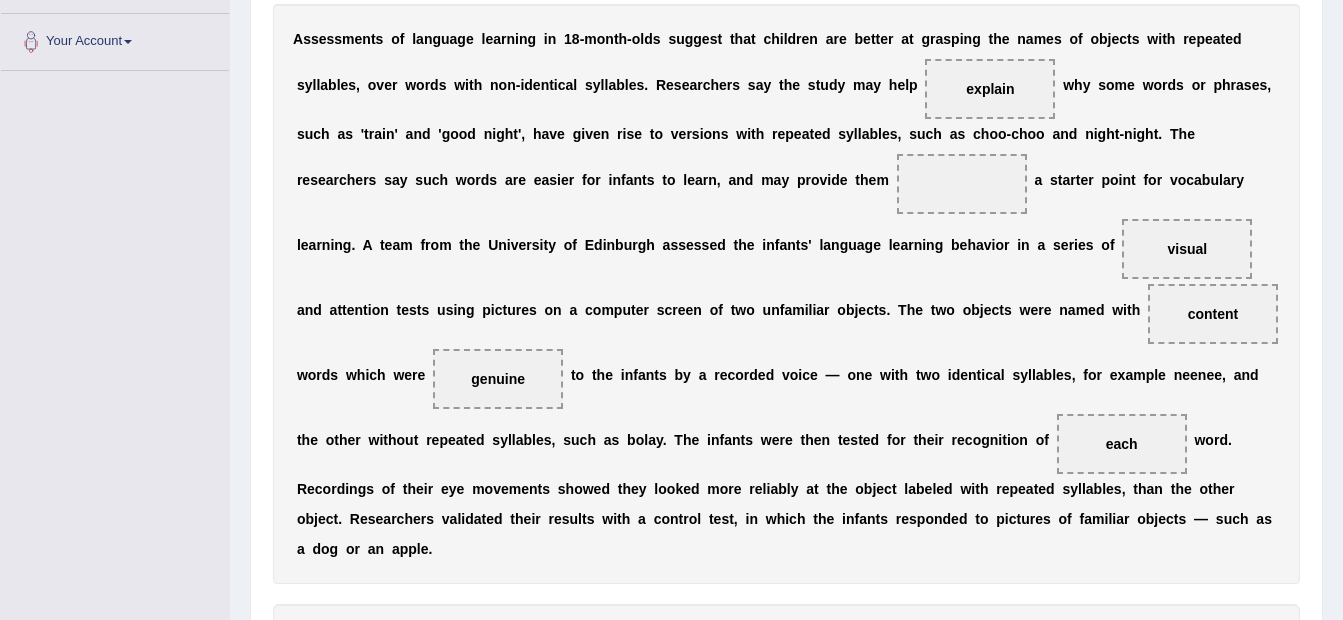 scroll, scrollTop: 600, scrollLeft: 0, axis: vertical 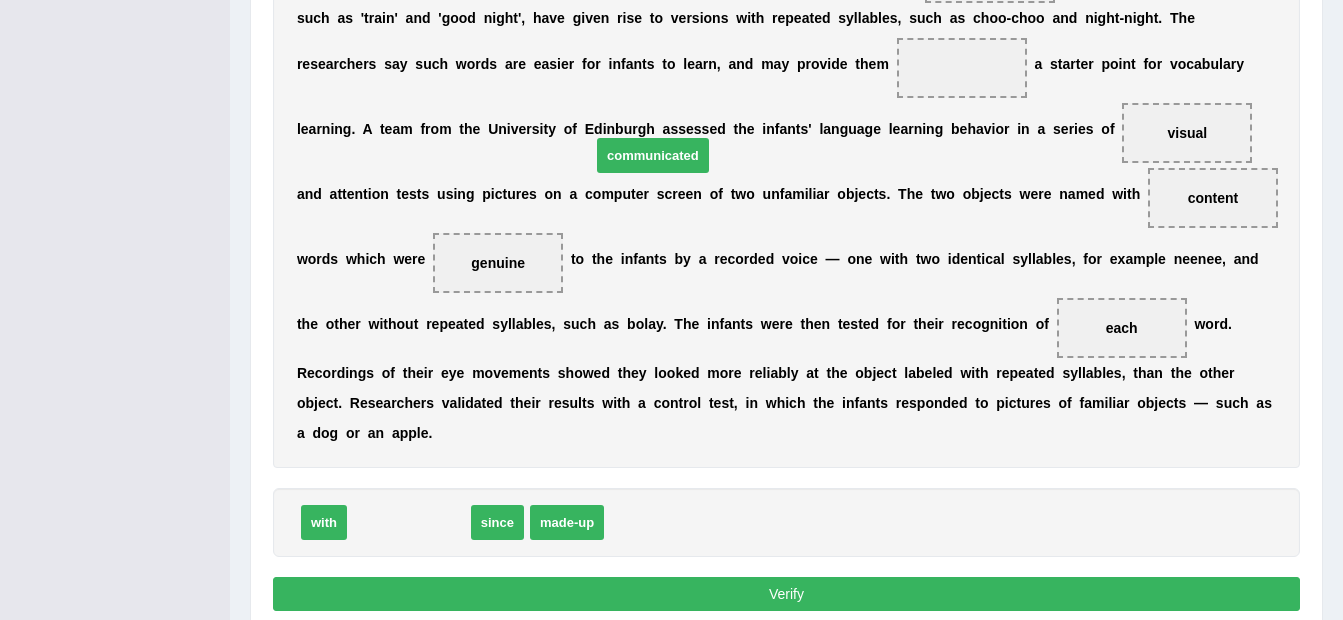 drag, startPoint x: 416, startPoint y: 448, endPoint x: 660, endPoint y: 81, distance: 440.70966 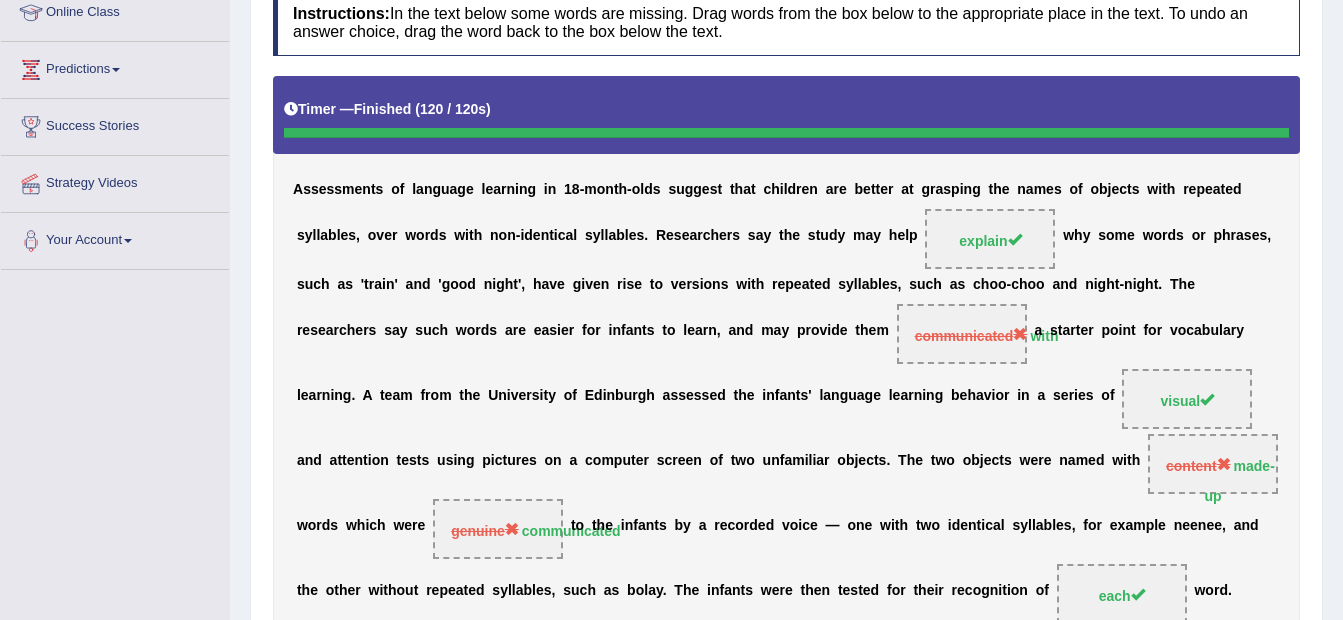 scroll, scrollTop: 111, scrollLeft: 0, axis: vertical 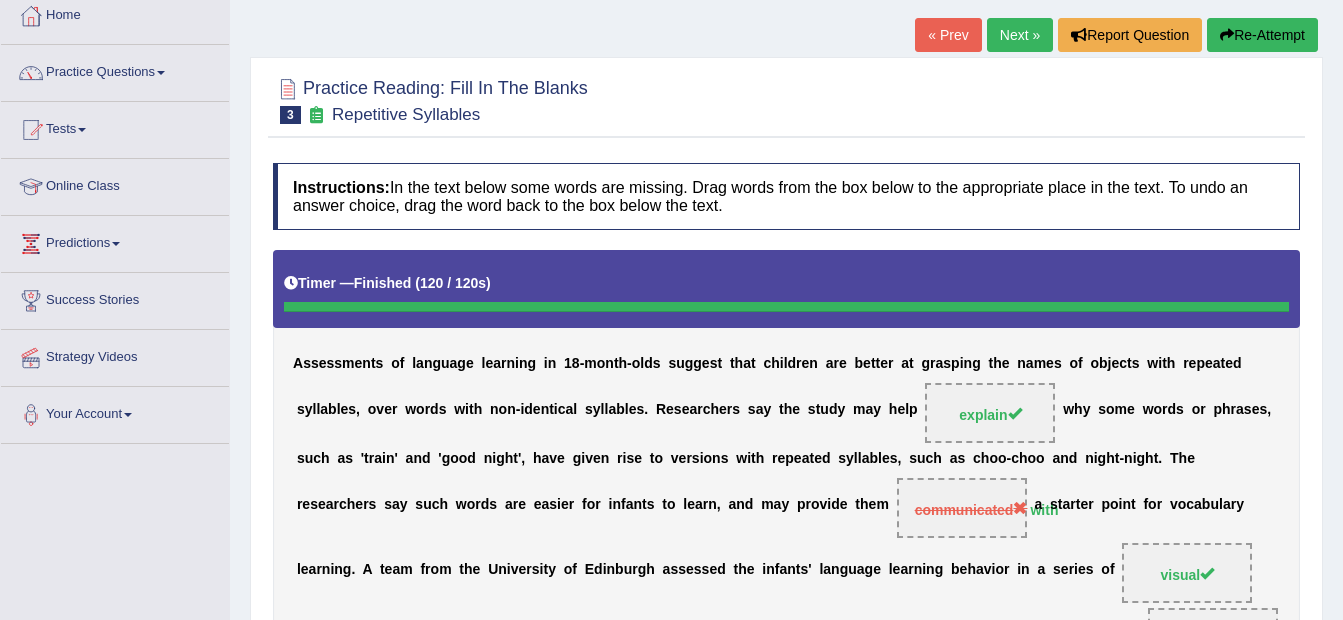 click on "Next »" at bounding box center (1020, 35) 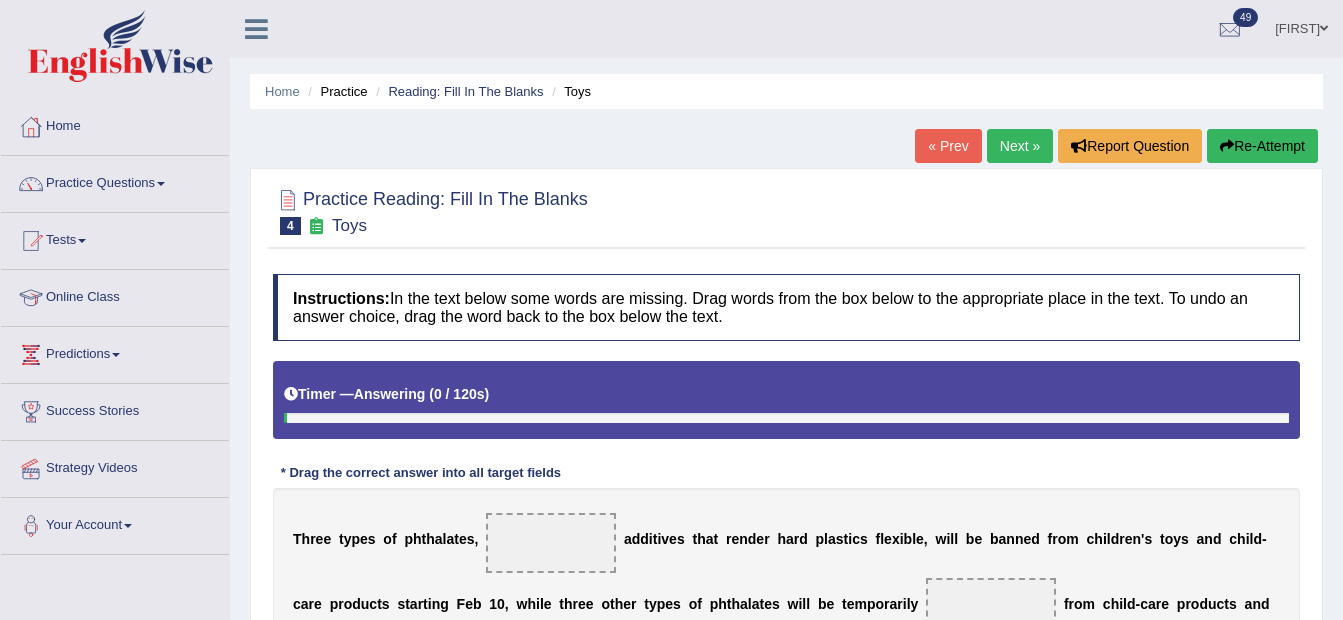 scroll, scrollTop: 300, scrollLeft: 0, axis: vertical 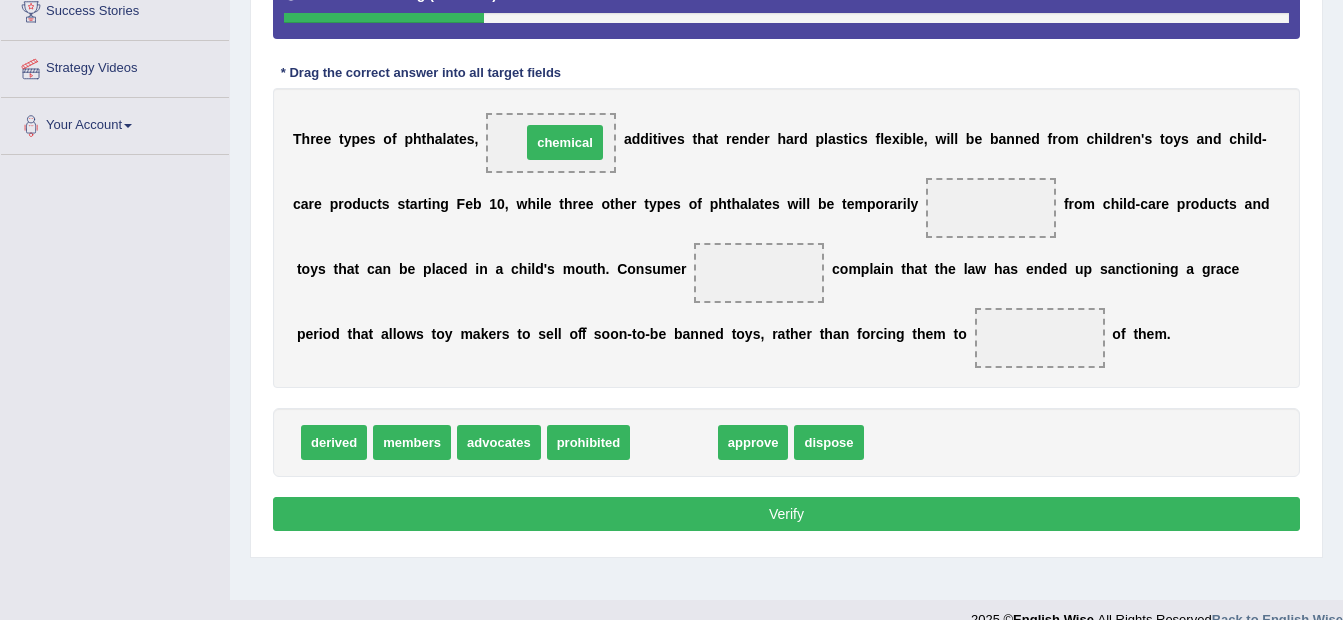 drag, startPoint x: 672, startPoint y: 441, endPoint x: 563, endPoint y: 141, distance: 319.18802 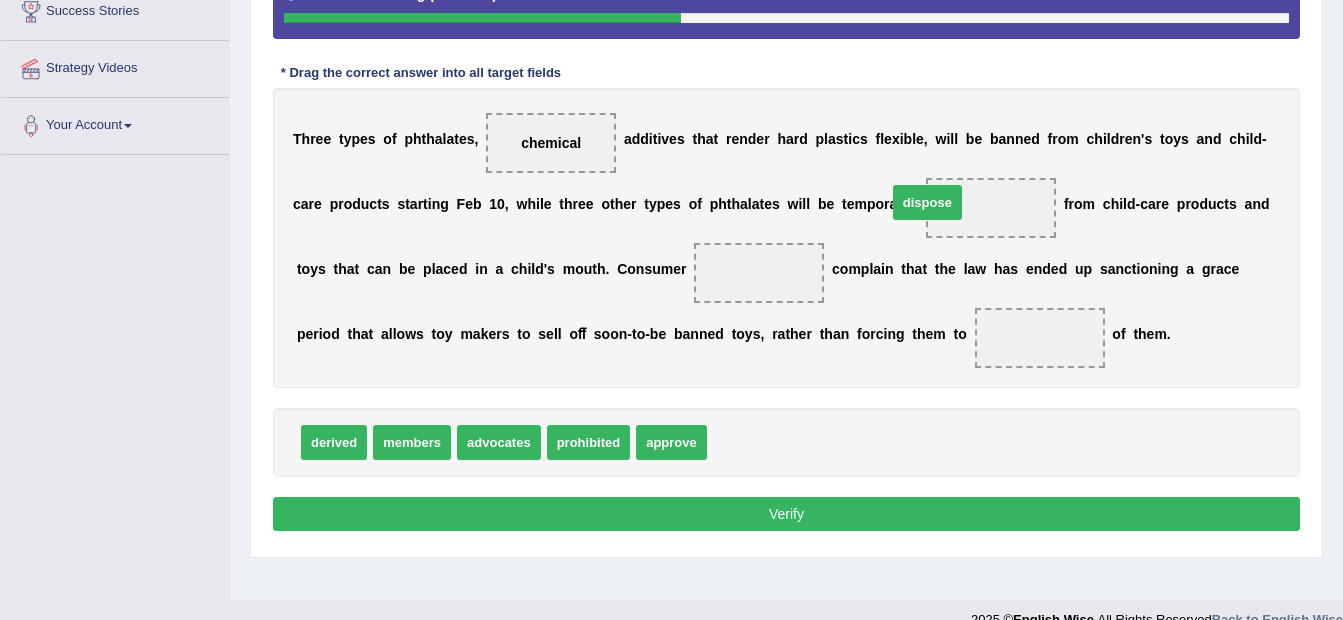 drag, startPoint x: 705, startPoint y: 447, endPoint x: 885, endPoint y: 207, distance: 300 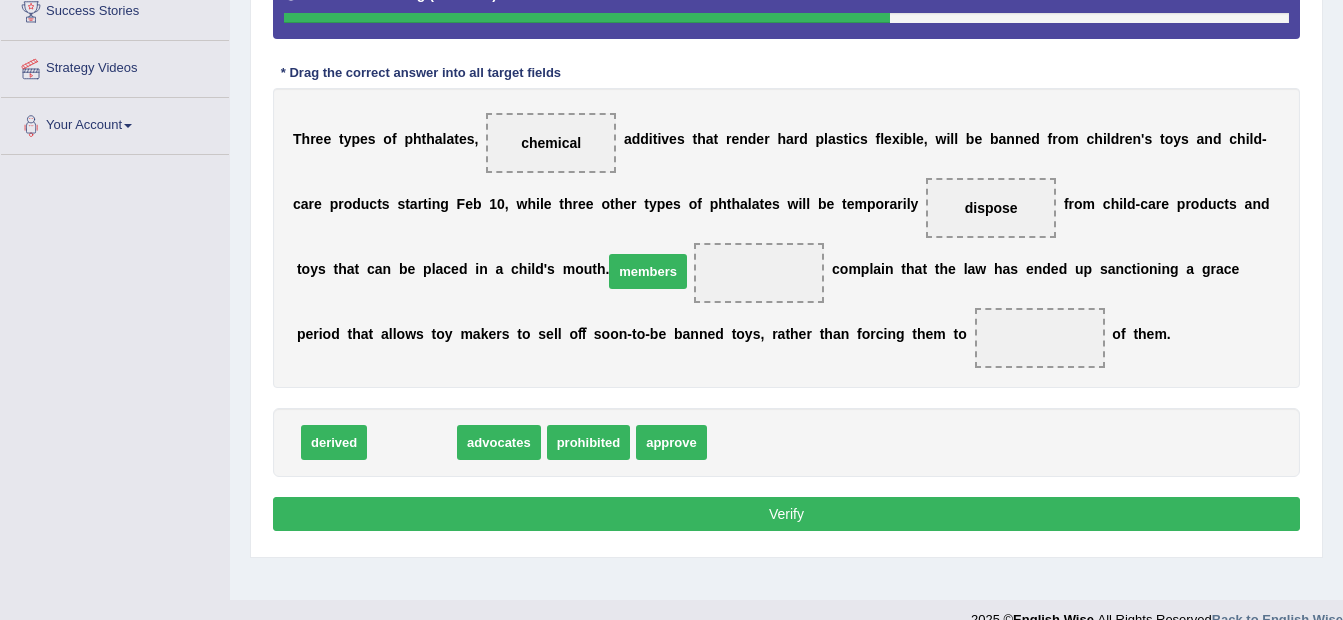 drag, startPoint x: 426, startPoint y: 443, endPoint x: 662, endPoint y: 272, distance: 291.43954 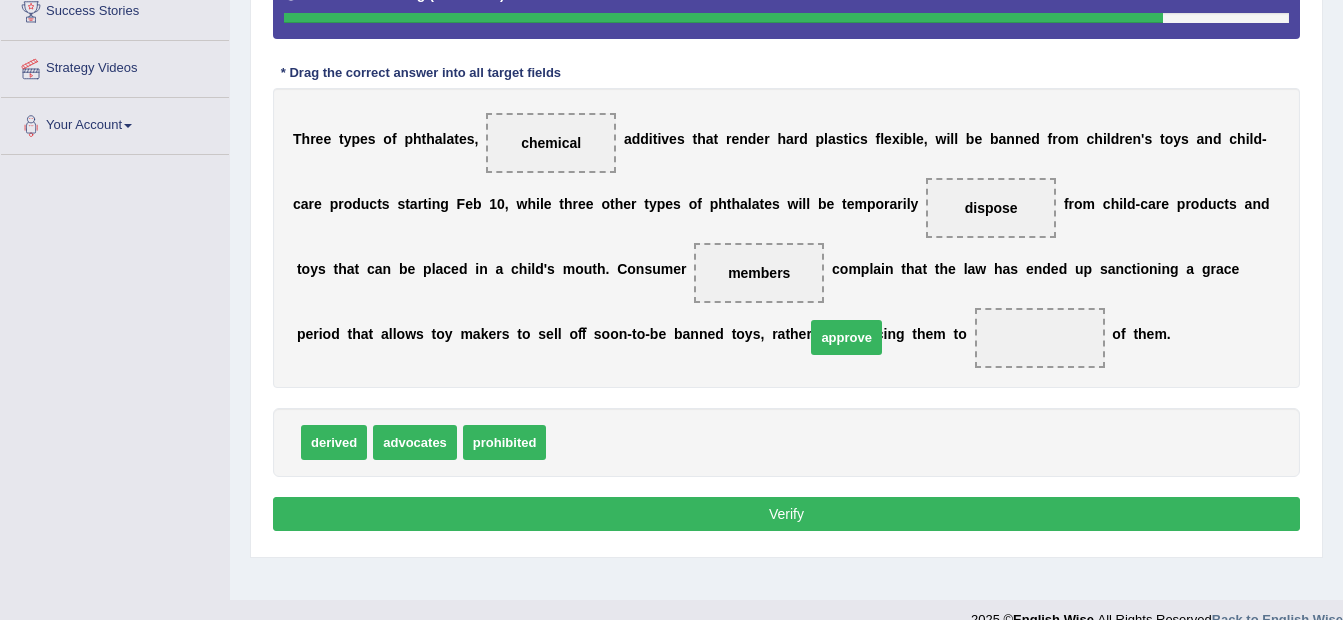 drag, startPoint x: 557, startPoint y: 448, endPoint x: 816, endPoint y: 343, distance: 279.47452 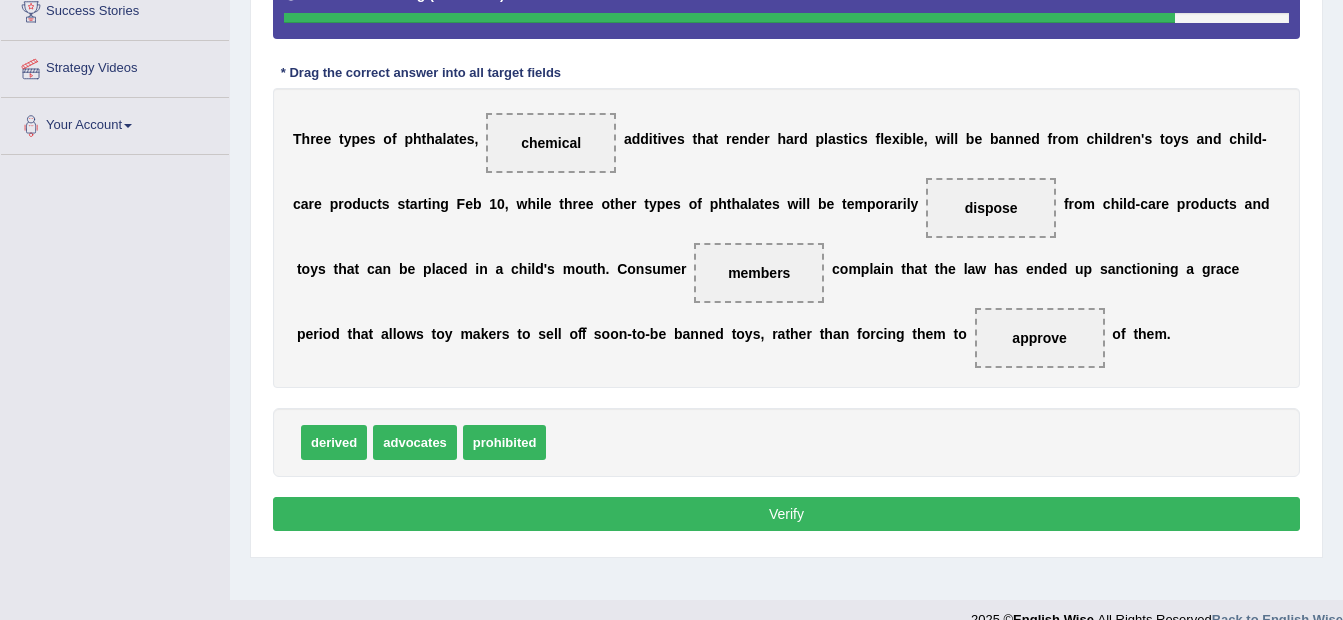 click on "Verify" at bounding box center (786, 514) 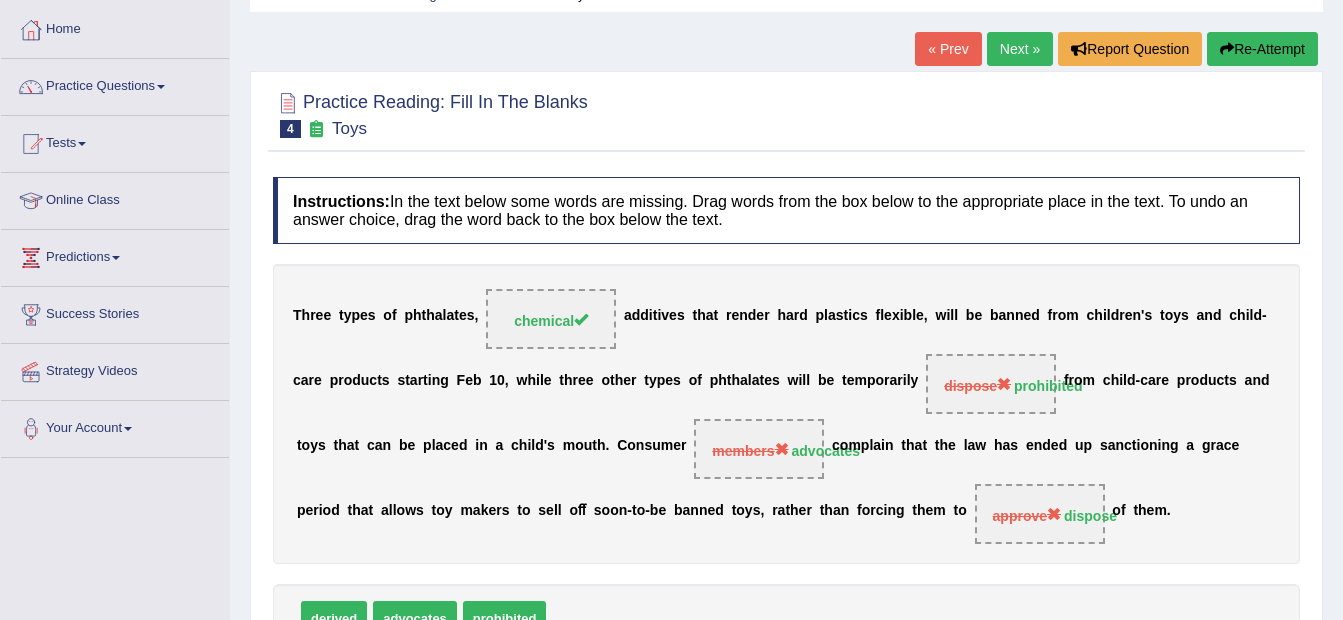 scroll, scrollTop: 100, scrollLeft: 0, axis: vertical 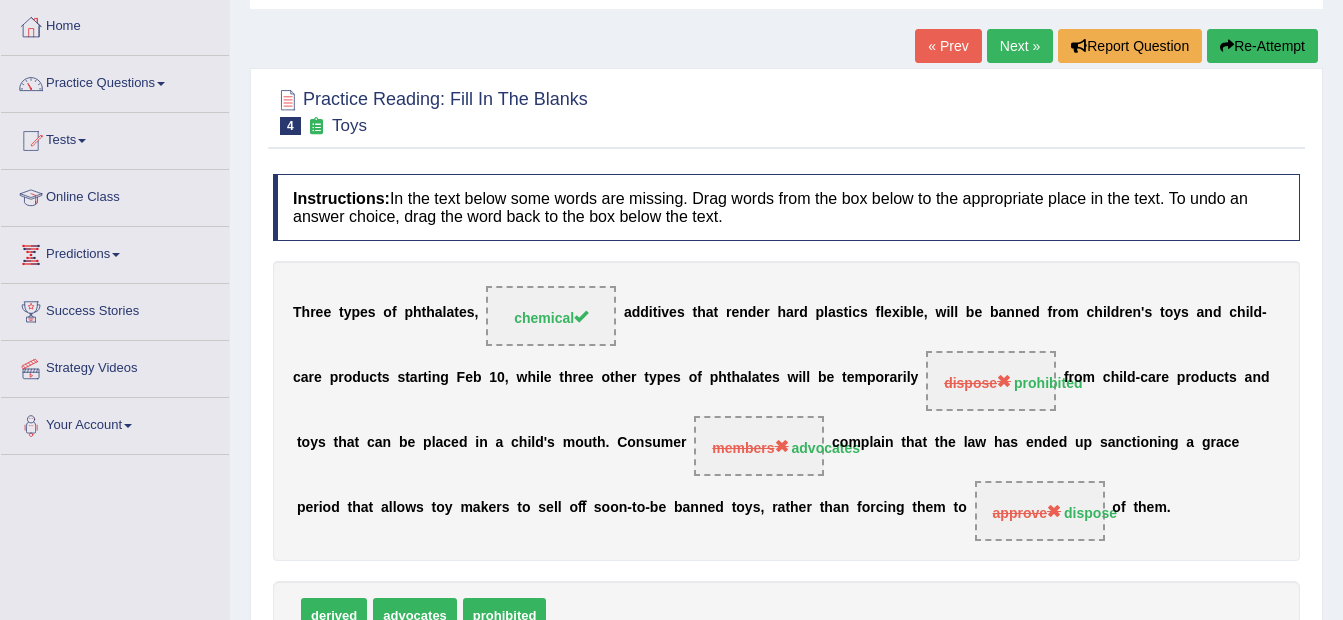 click on "Next »" at bounding box center (1020, 46) 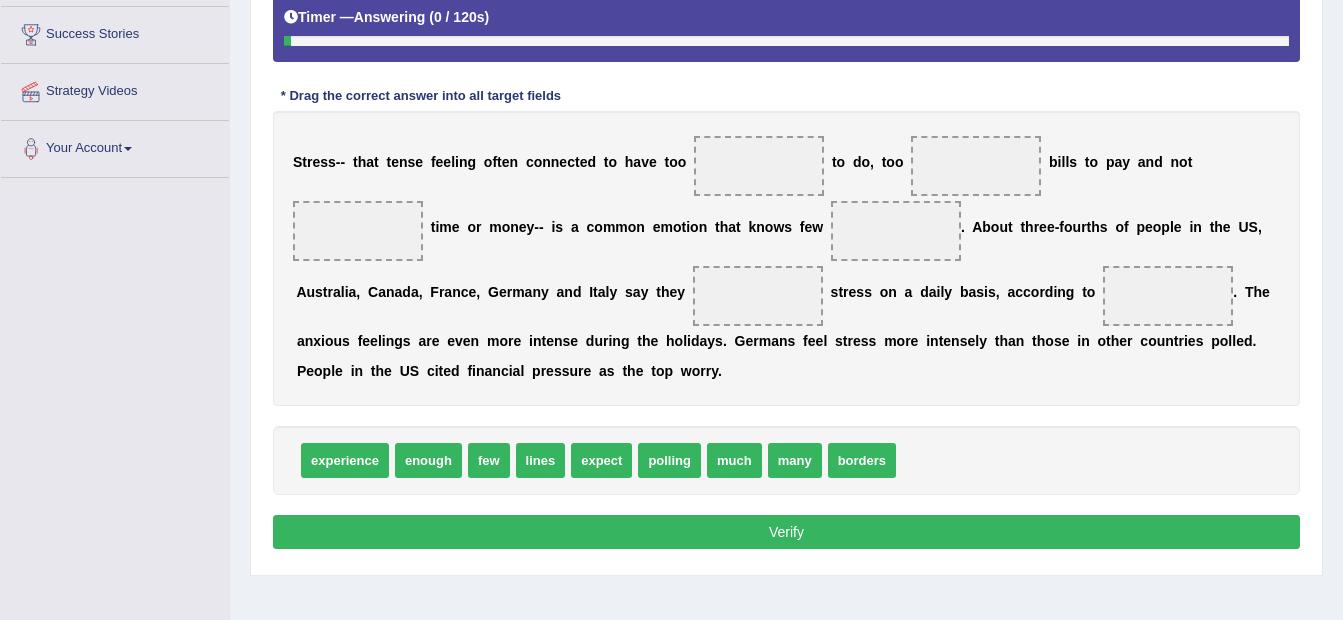 scroll, scrollTop: 0, scrollLeft: 0, axis: both 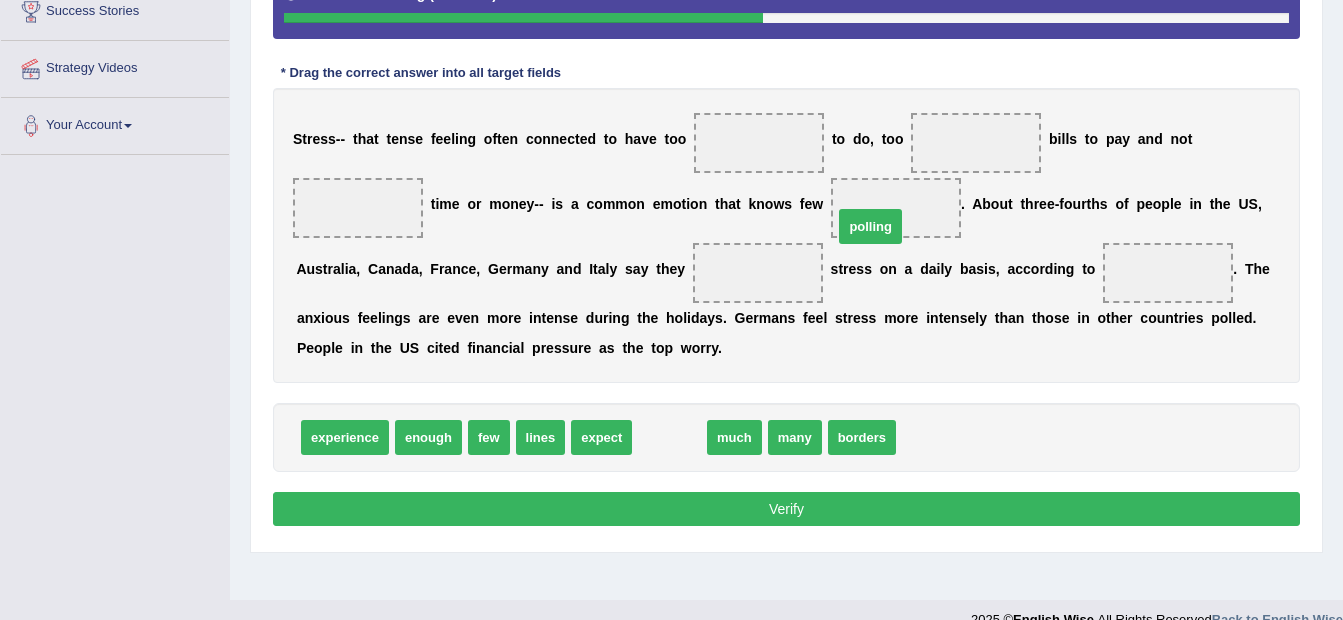 drag, startPoint x: 648, startPoint y: 445, endPoint x: 849, endPoint y: 234, distance: 291.4138 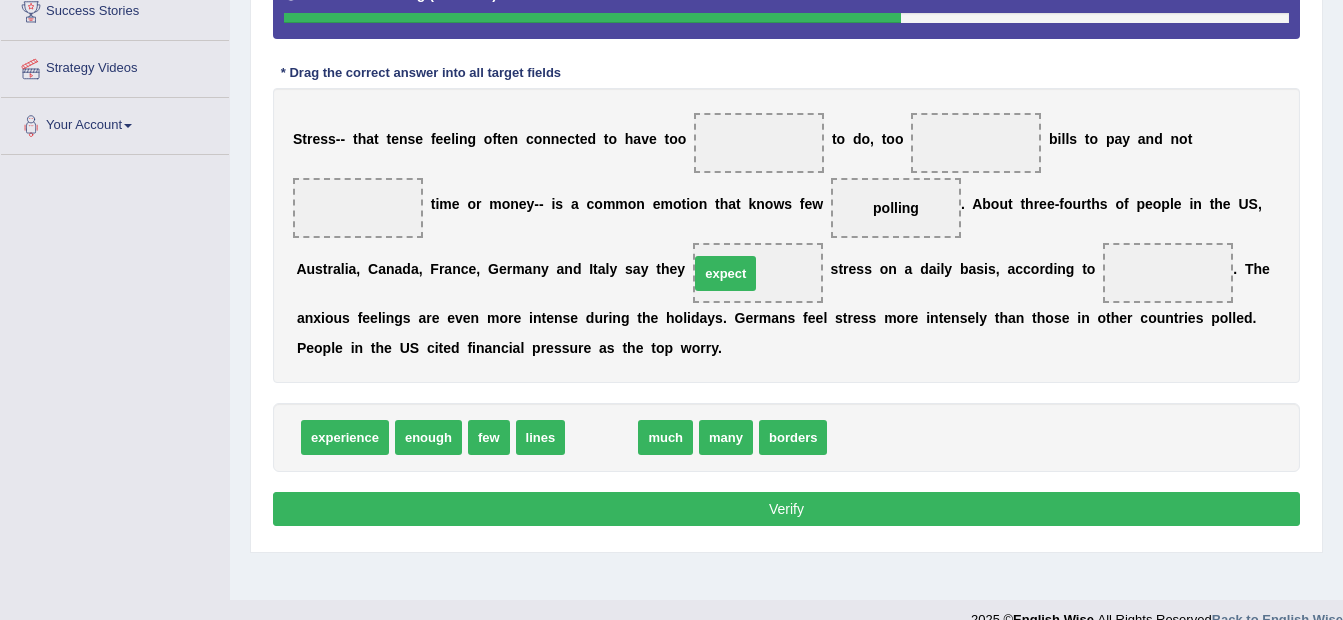 drag, startPoint x: 594, startPoint y: 443, endPoint x: 718, endPoint y: 279, distance: 205.60156 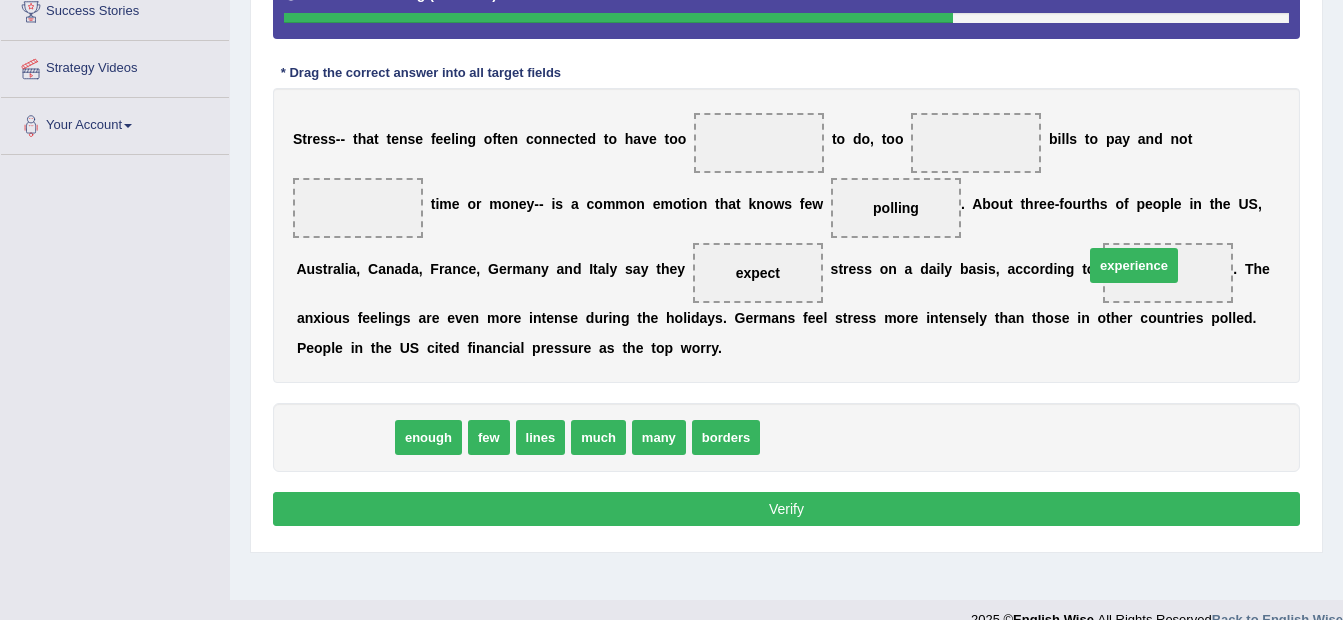 drag, startPoint x: 350, startPoint y: 435, endPoint x: 1139, endPoint y: 263, distance: 807.5302 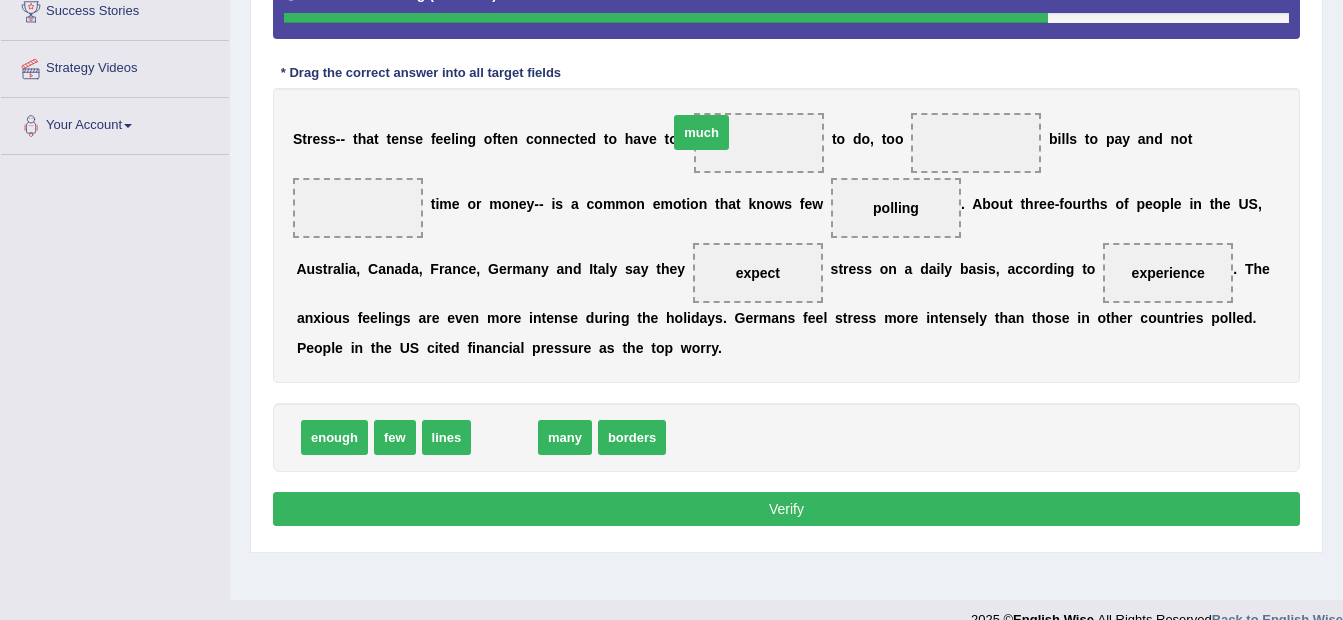 drag, startPoint x: 512, startPoint y: 429, endPoint x: 709, endPoint y: 124, distance: 363.0895 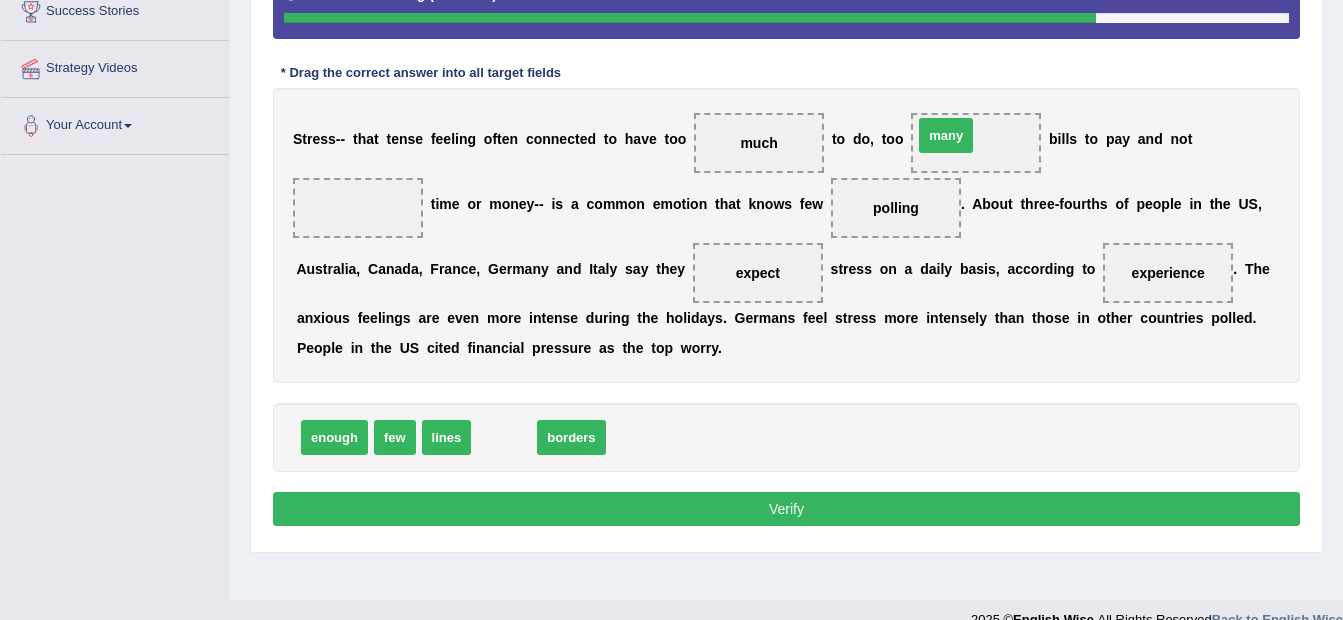 drag, startPoint x: 481, startPoint y: 436, endPoint x: 923, endPoint y: 134, distance: 535.32043 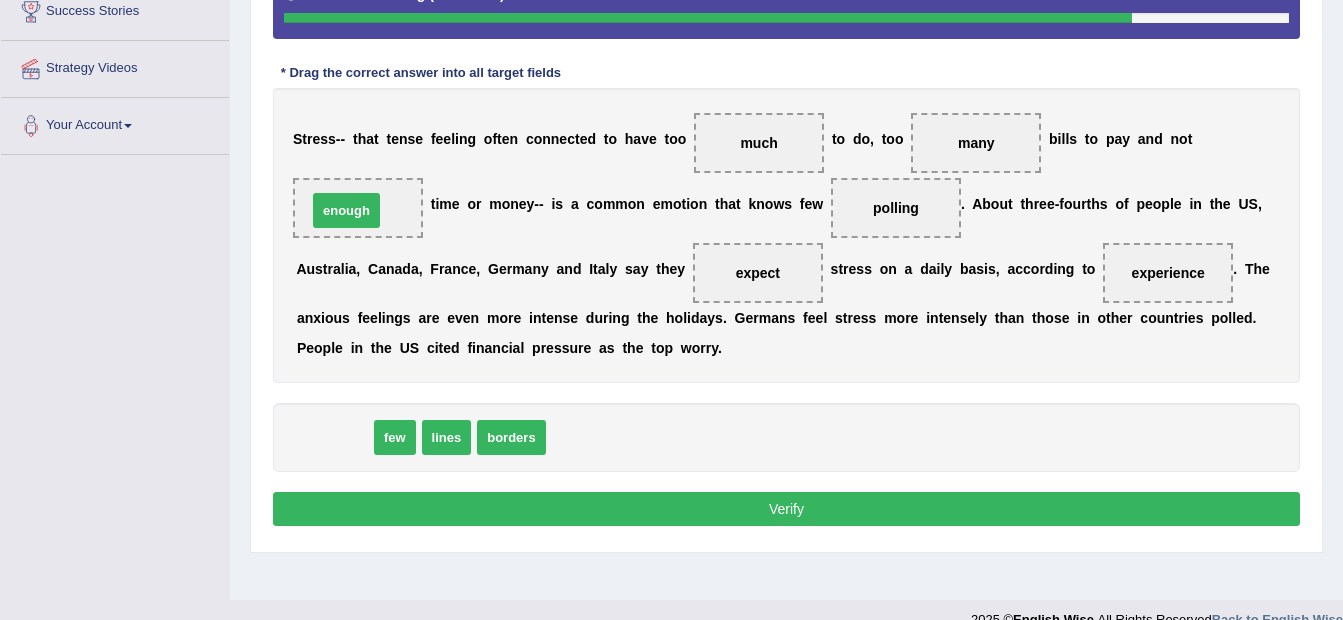 drag, startPoint x: 329, startPoint y: 448, endPoint x: 341, endPoint y: 221, distance: 227.31696 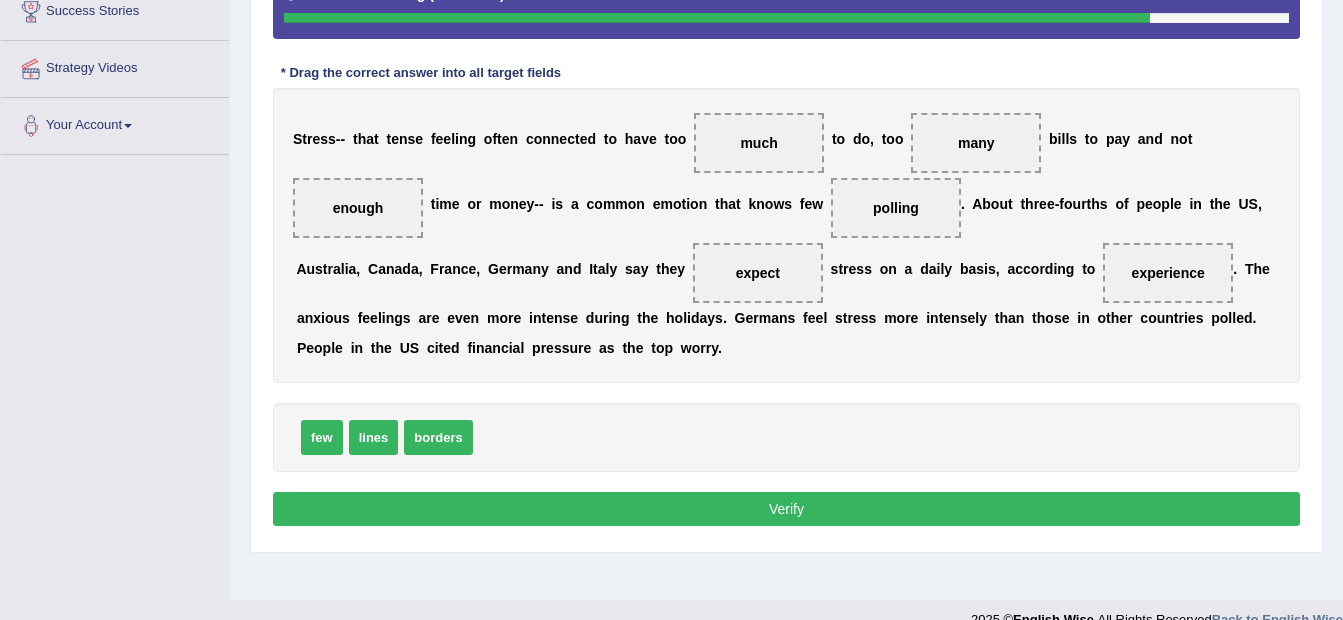 click on "Verify" at bounding box center (786, 509) 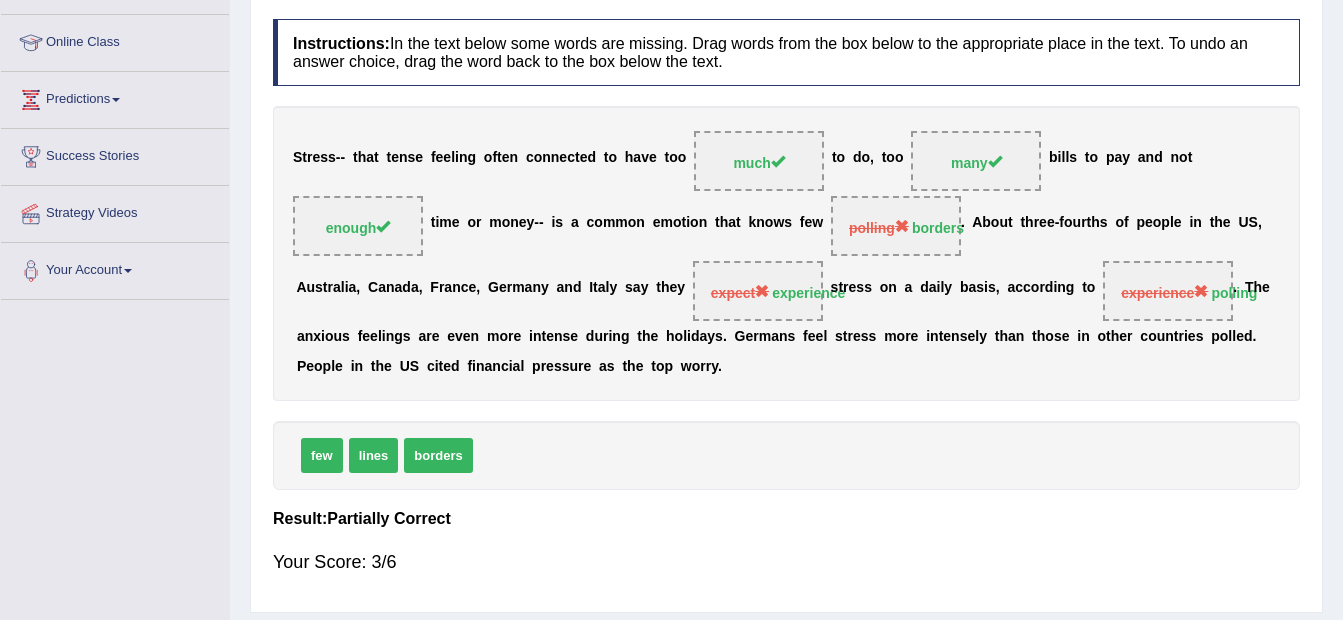 scroll, scrollTop: 0, scrollLeft: 0, axis: both 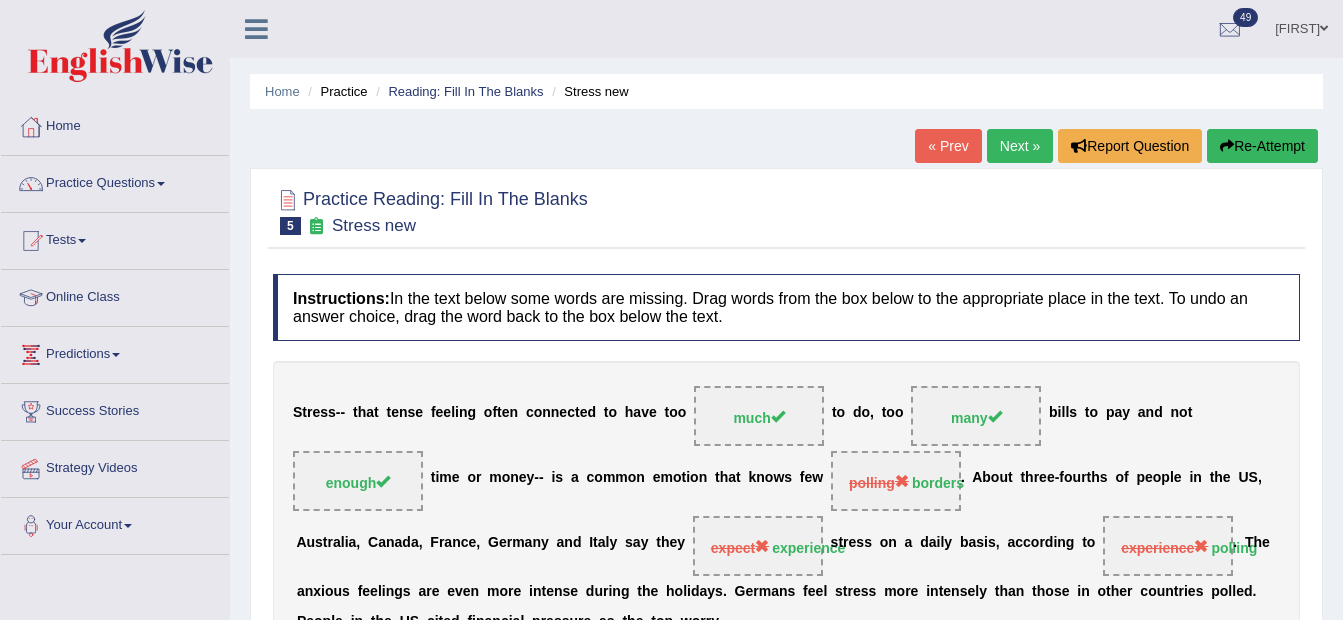click on "Next »" at bounding box center [1020, 146] 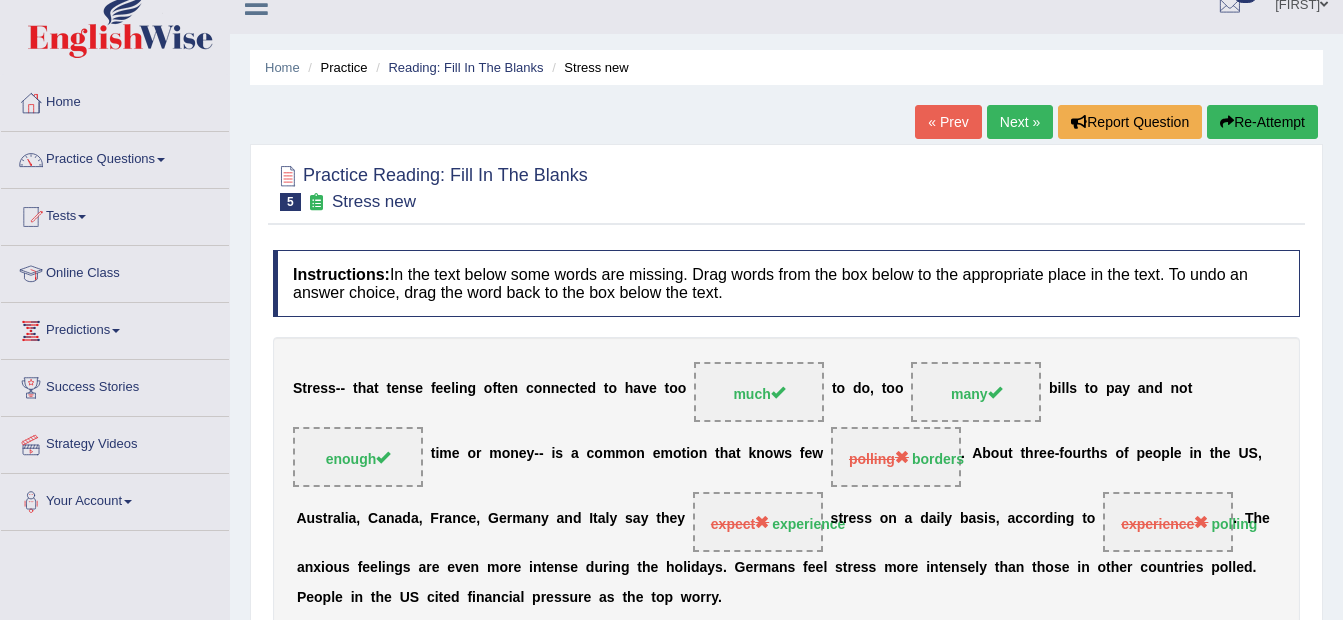 scroll, scrollTop: 276, scrollLeft: 0, axis: vertical 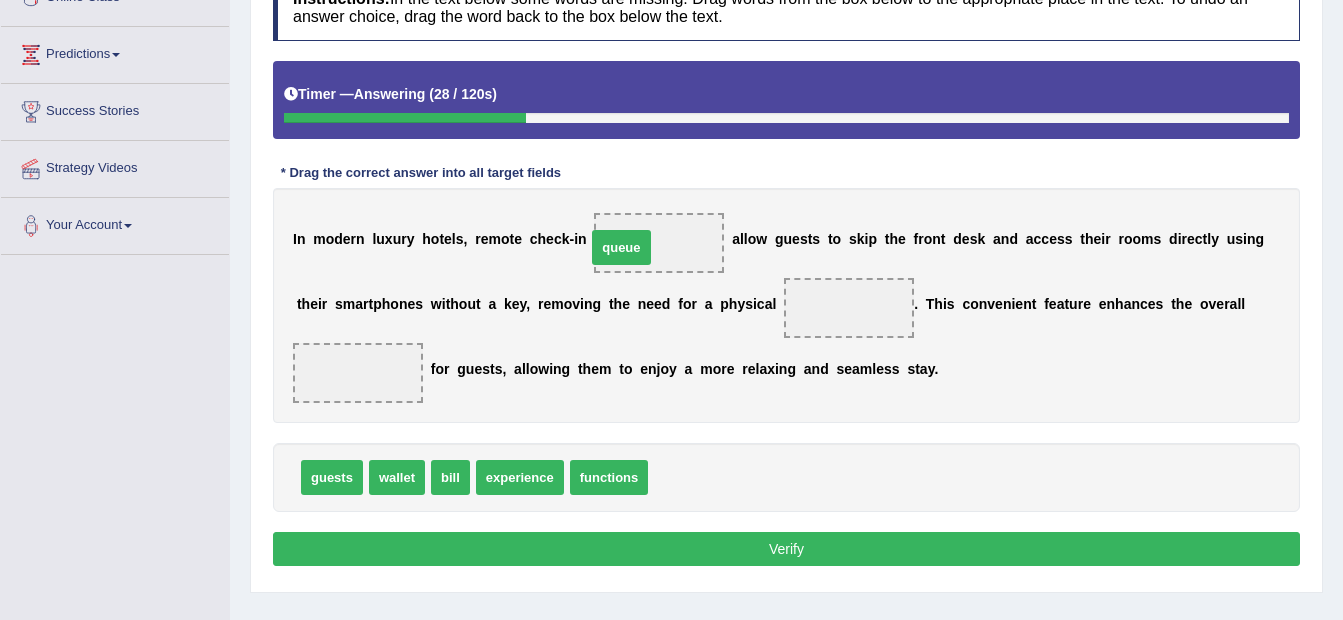 drag, startPoint x: 664, startPoint y: 478, endPoint x: 602, endPoint y: 248, distance: 238.20999 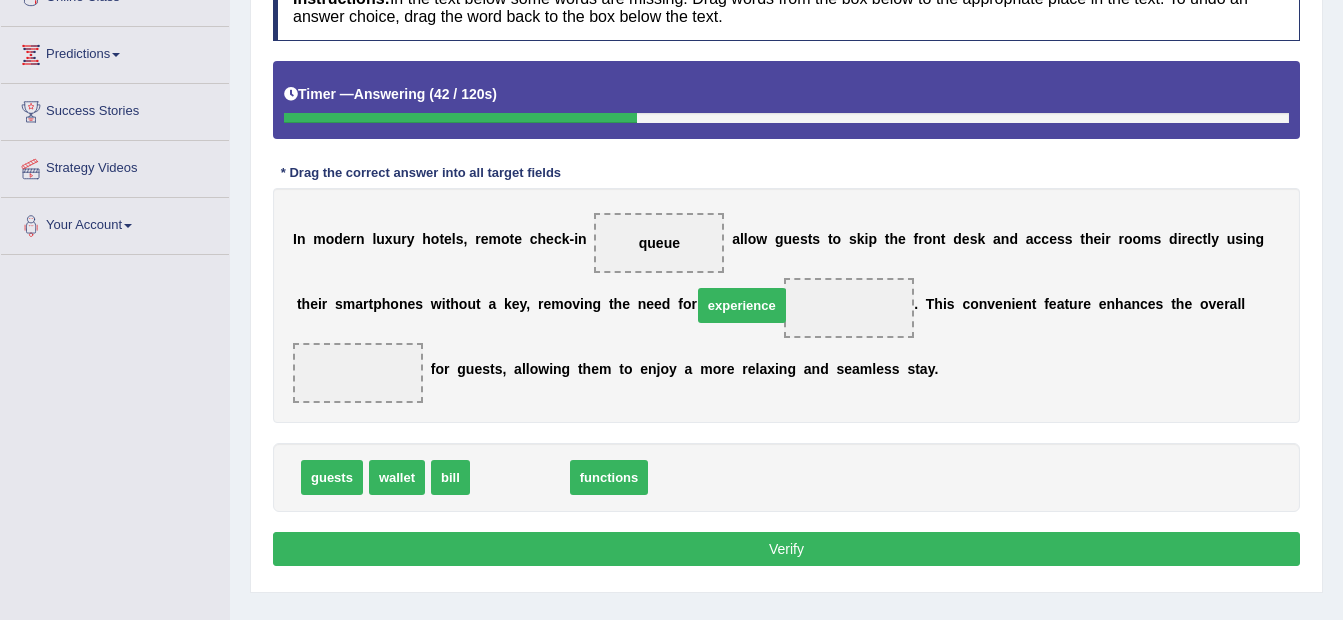 drag, startPoint x: 504, startPoint y: 478, endPoint x: 726, endPoint y: 306, distance: 280.83447 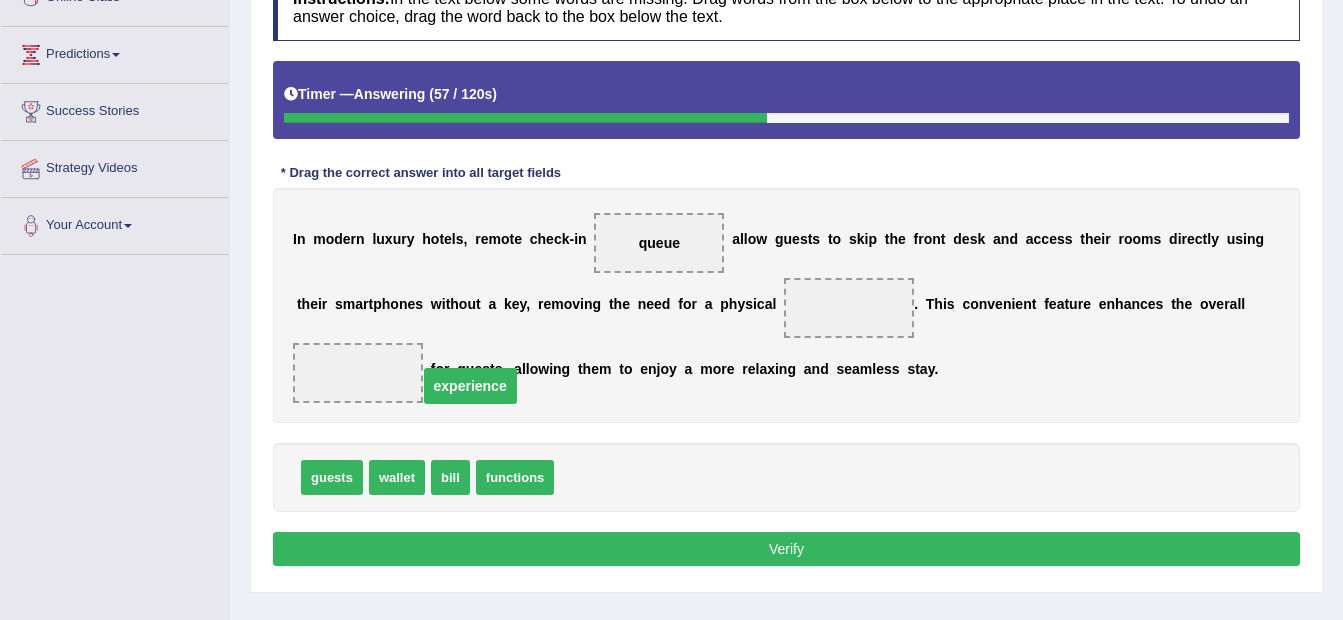 drag, startPoint x: 782, startPoint y: 306, endPoint x: 403, endPoint y: 378, distance: 385.77844 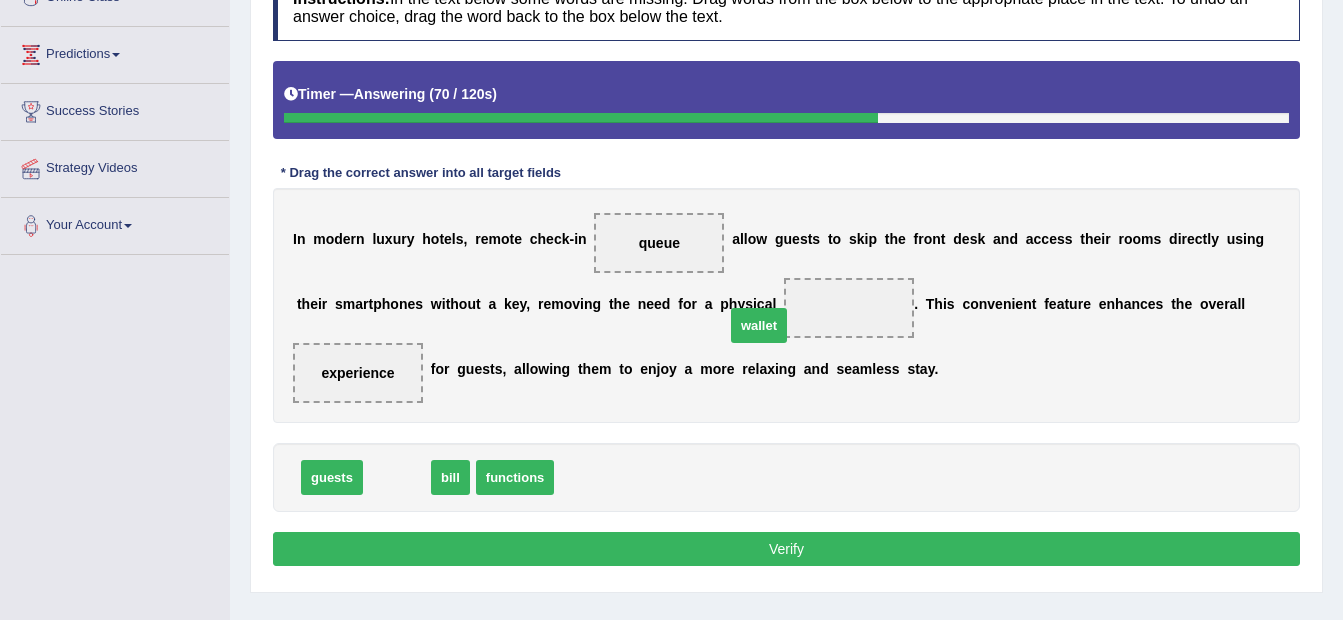 drag, startPoint x: 399, startPoint y: 482, endPoint x: 761, endPoint y: 330, distance: 392.61685 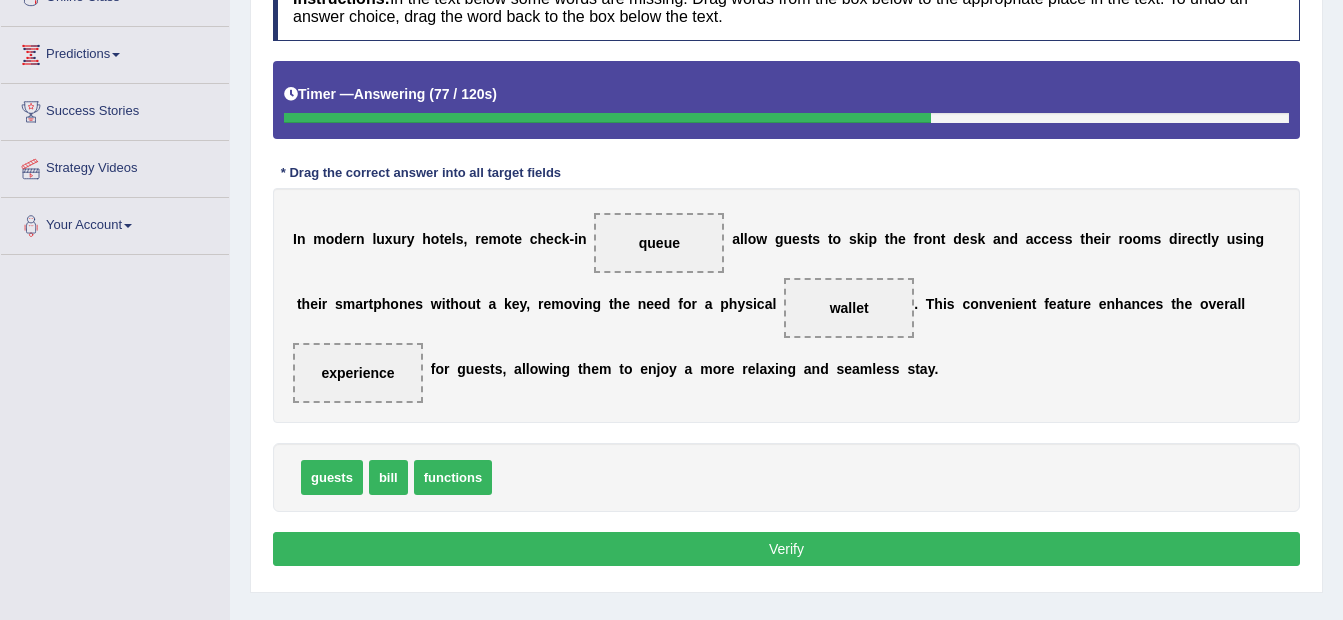 click on "Verify" at bounding box center [786, 549] 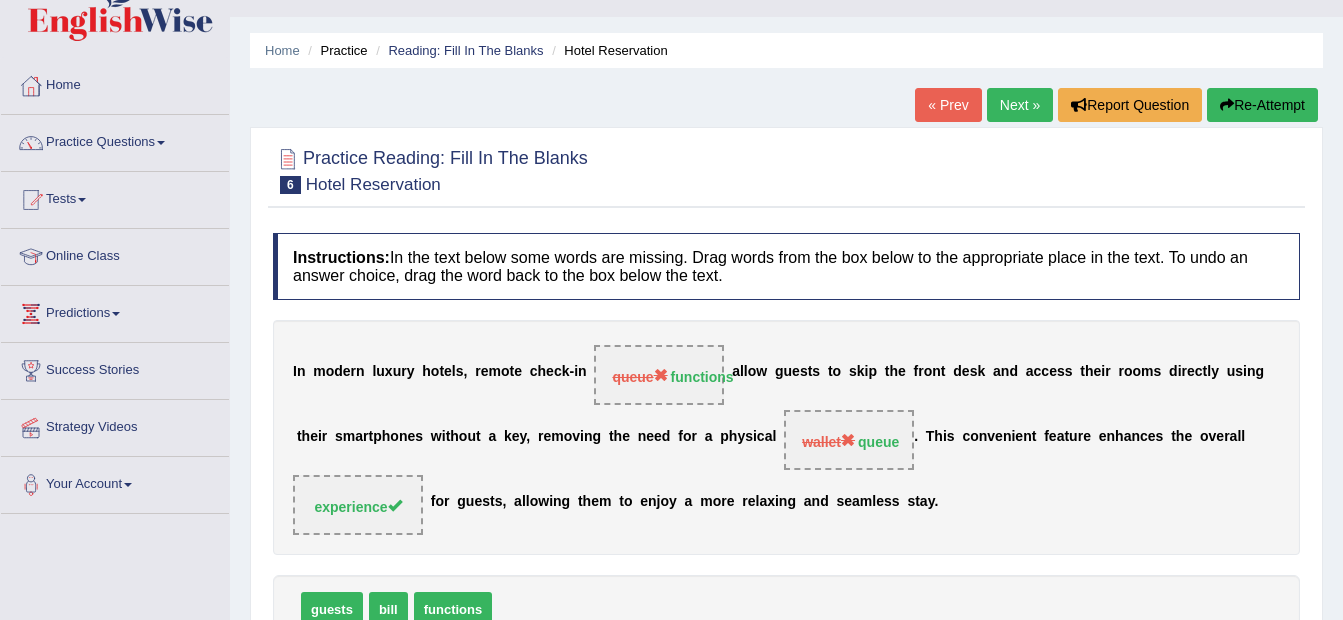 scroll, scrollTop: 0, scrollLeft: 0, axis: both 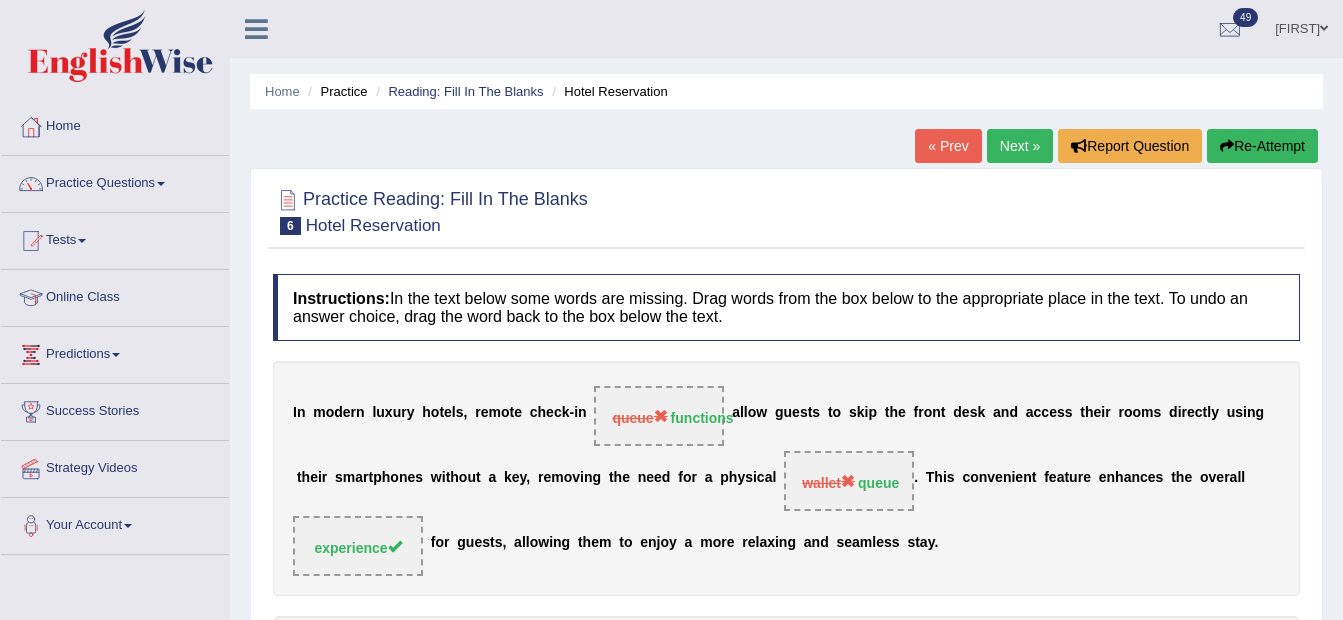 click on "Next »" at bounding box center (1020, 146) 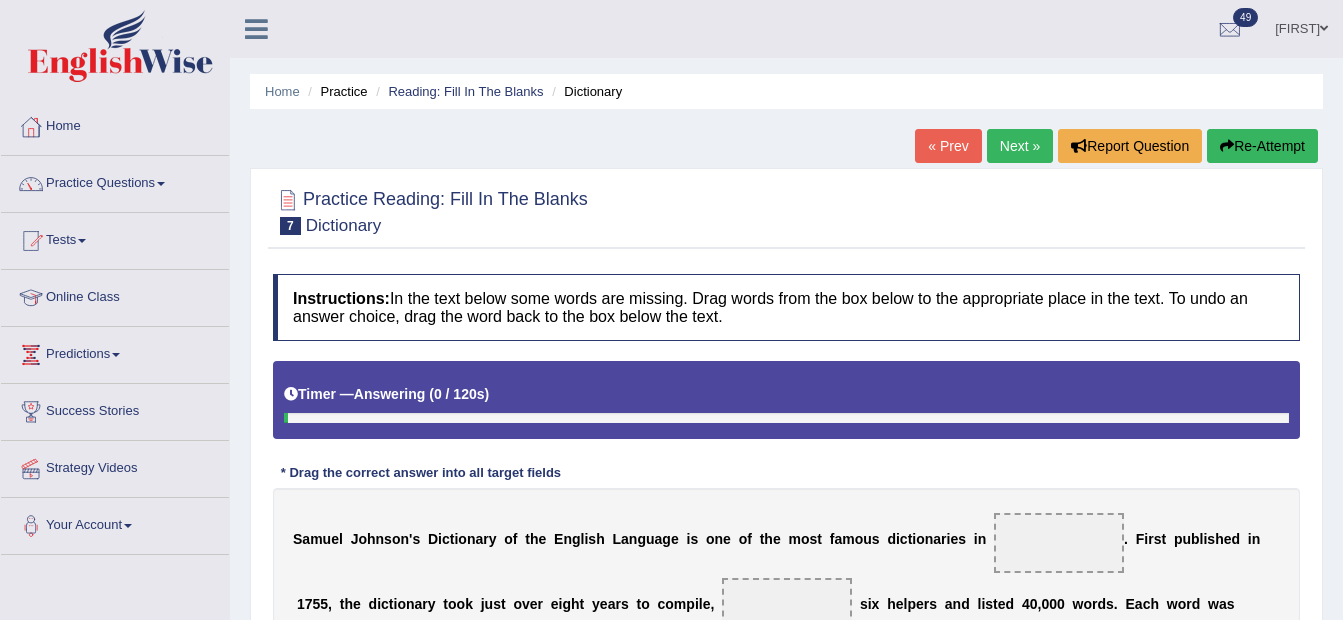 scroll, scrollTop: 411, scrollLeft: 0, axis: vertical 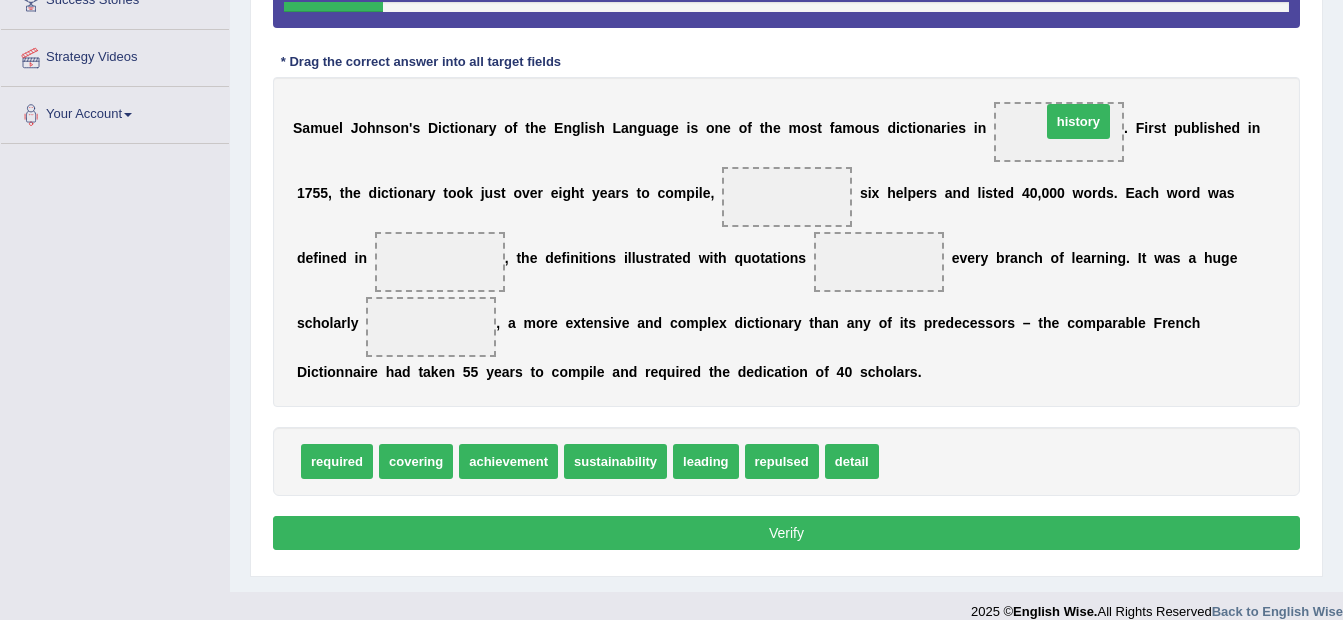 drag, startPoint x: 897, startPoint y: 470, endPoint x: 1059, endPoint y: 130, distance: 376.62183 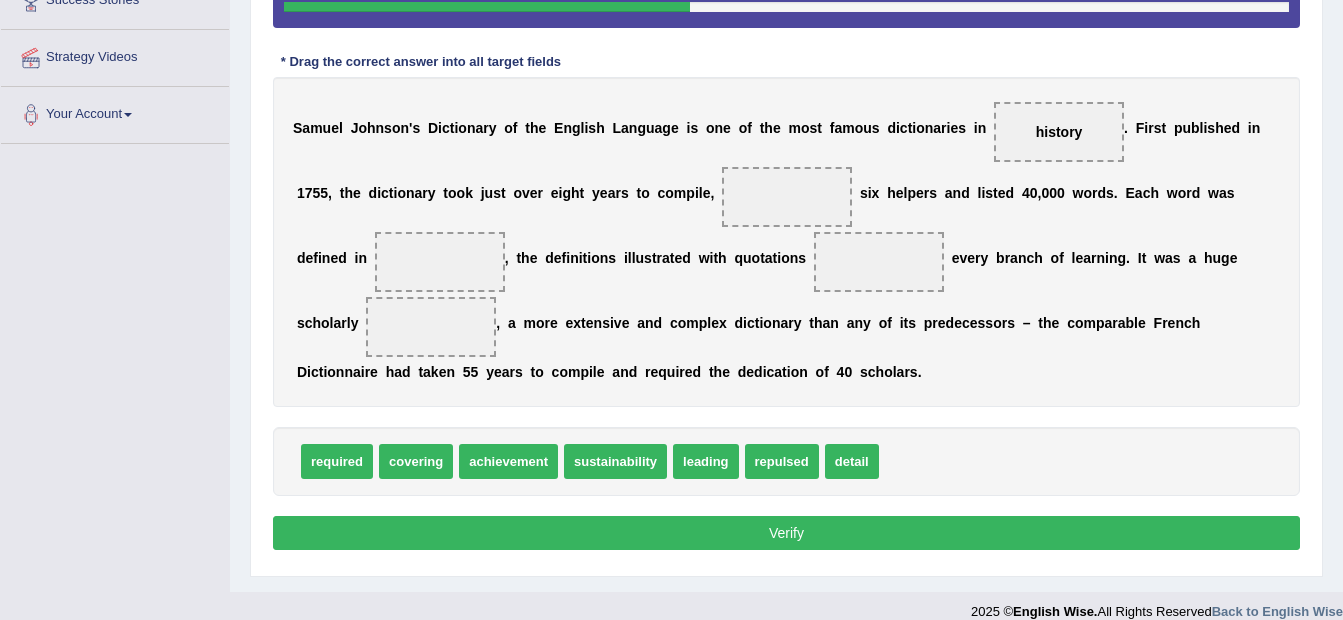 drag, startPoint x: 818, startPoint y: 462, endPoint x: 708, endPoint y: 346, distance: 159.86244 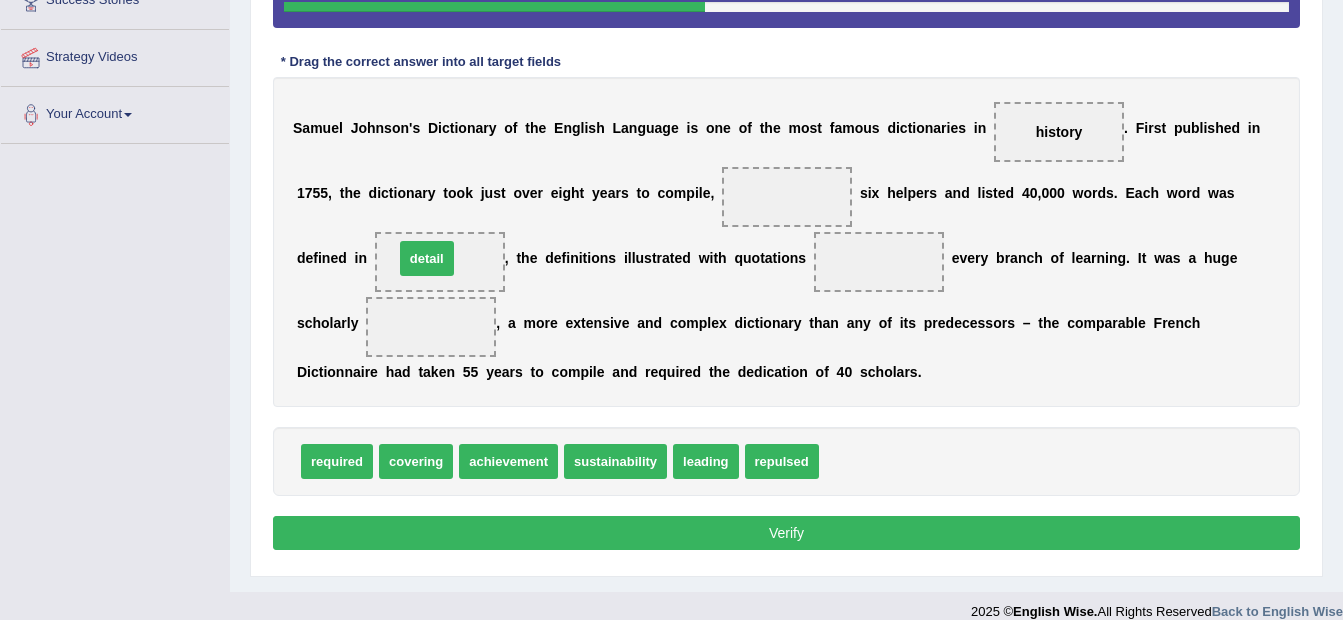 drag, startPoint x: 825, startPoint y: 456, endPoint x: 400, endPoint y: 253, distance: 470.99255 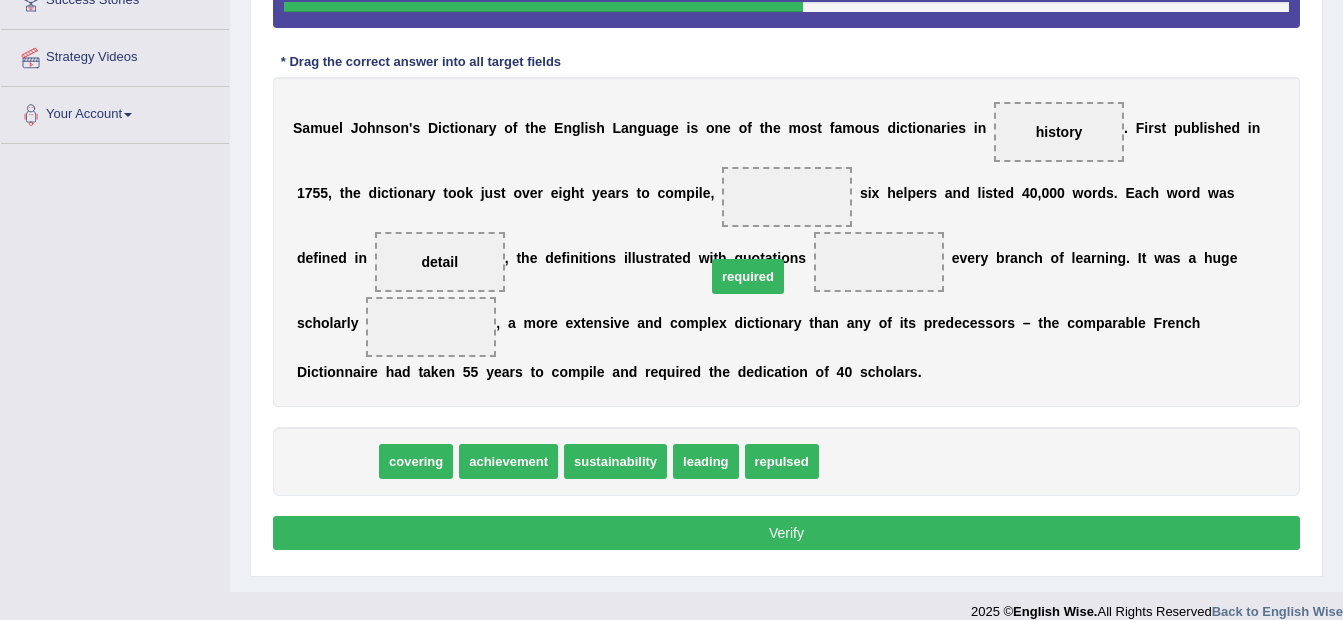 drag, startPoint x: 350, startPoint y: 461, endPoint x: 761, endPoint y: 276, distance: 450.7172 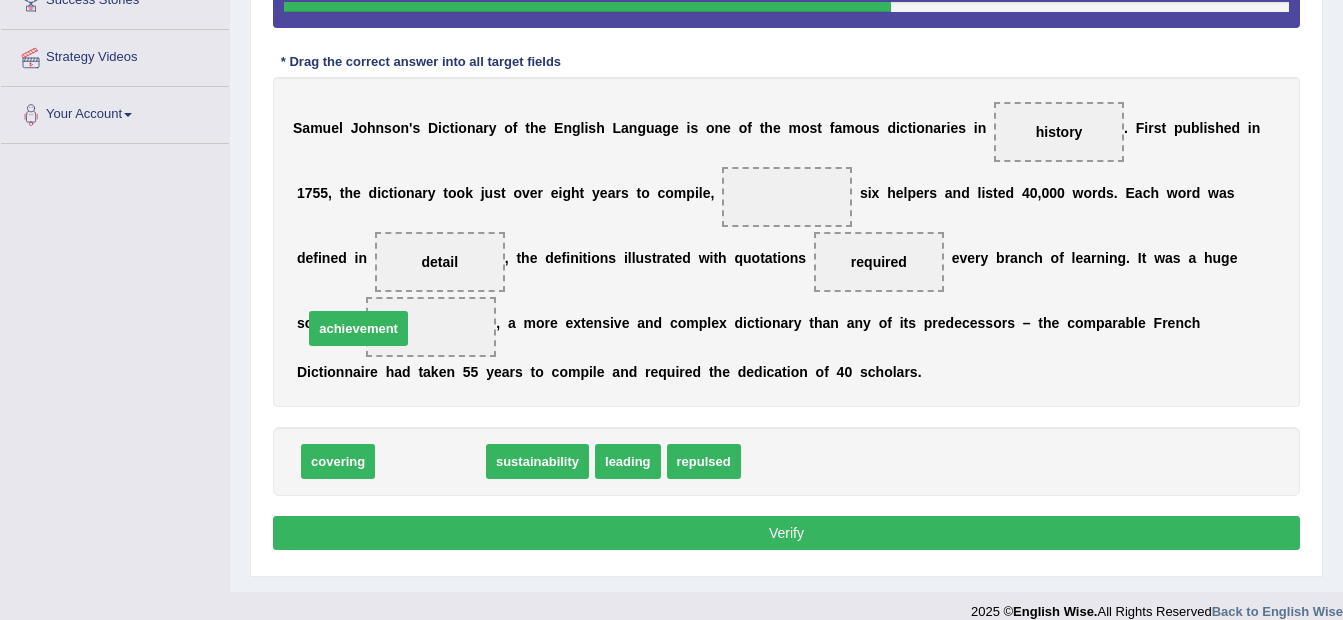 drag, startPoint x: 451, startPoint y: 460, endPoint x: 379, endPoint y: 327, distance: 151.23822 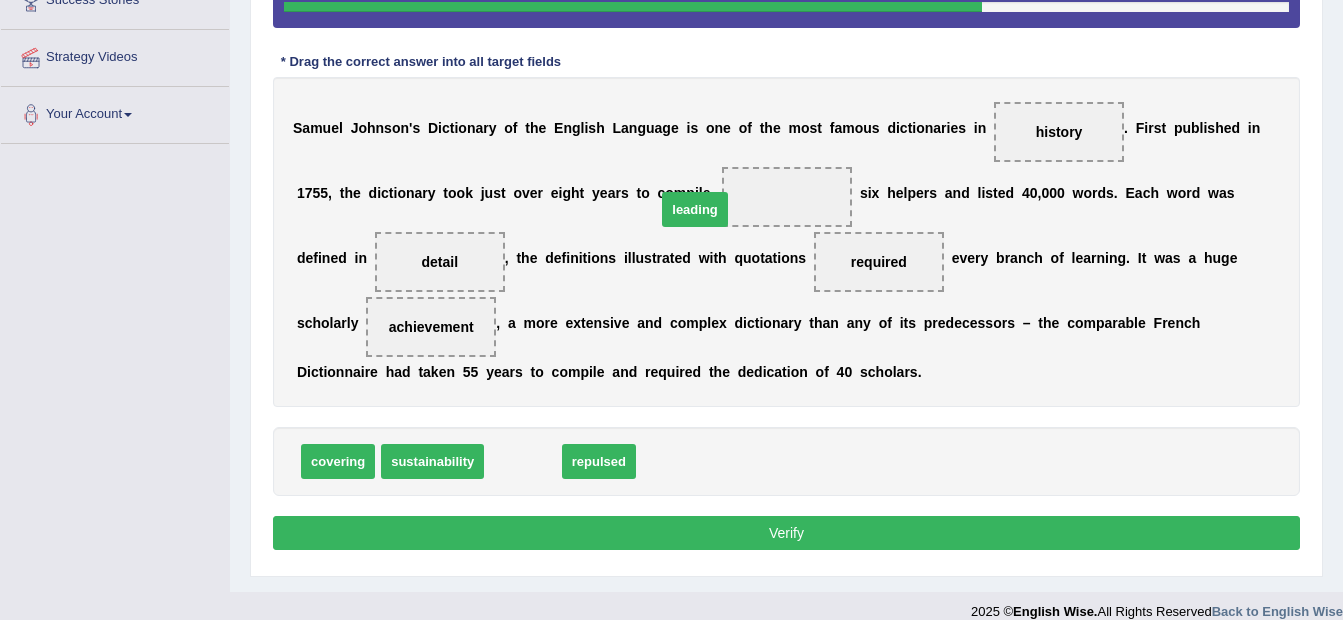 drag, startPoint x: 498, startPoint y: 446, endPoint x: 670, endPoint y: 194, distance: 305.10327 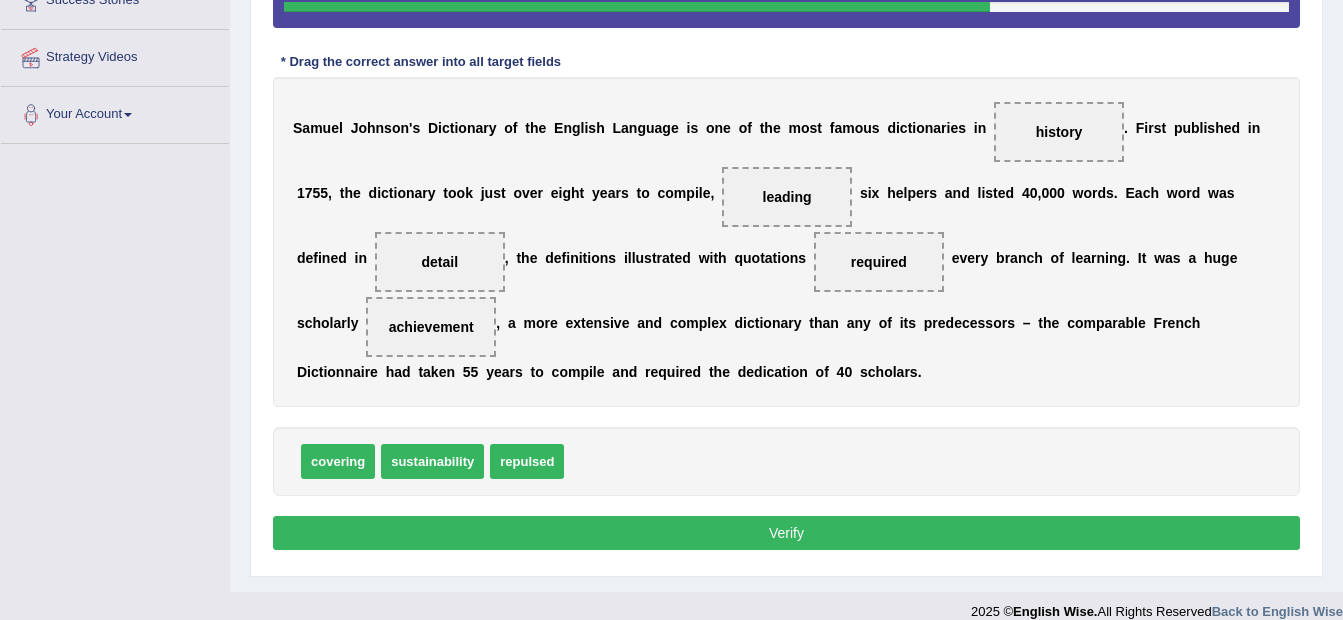 click on "Verify" at bounding box center [786, 533] 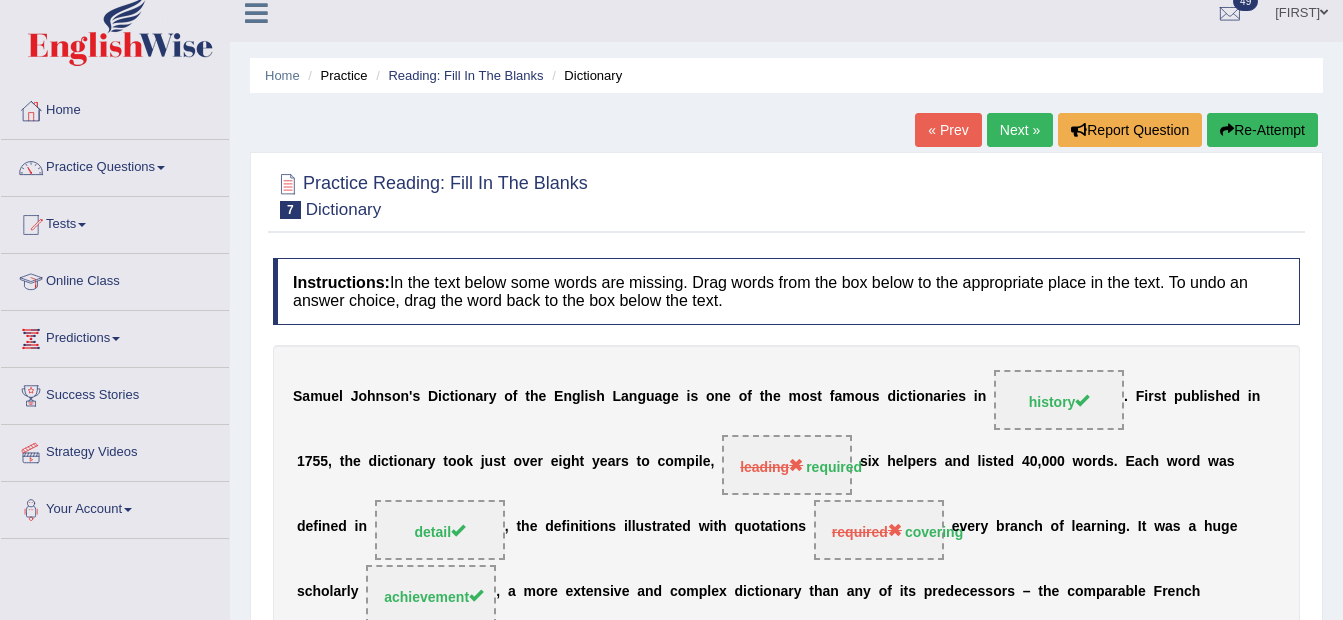 scroll, scrollTop: 11, scrollLeft: 0, axis: vertical 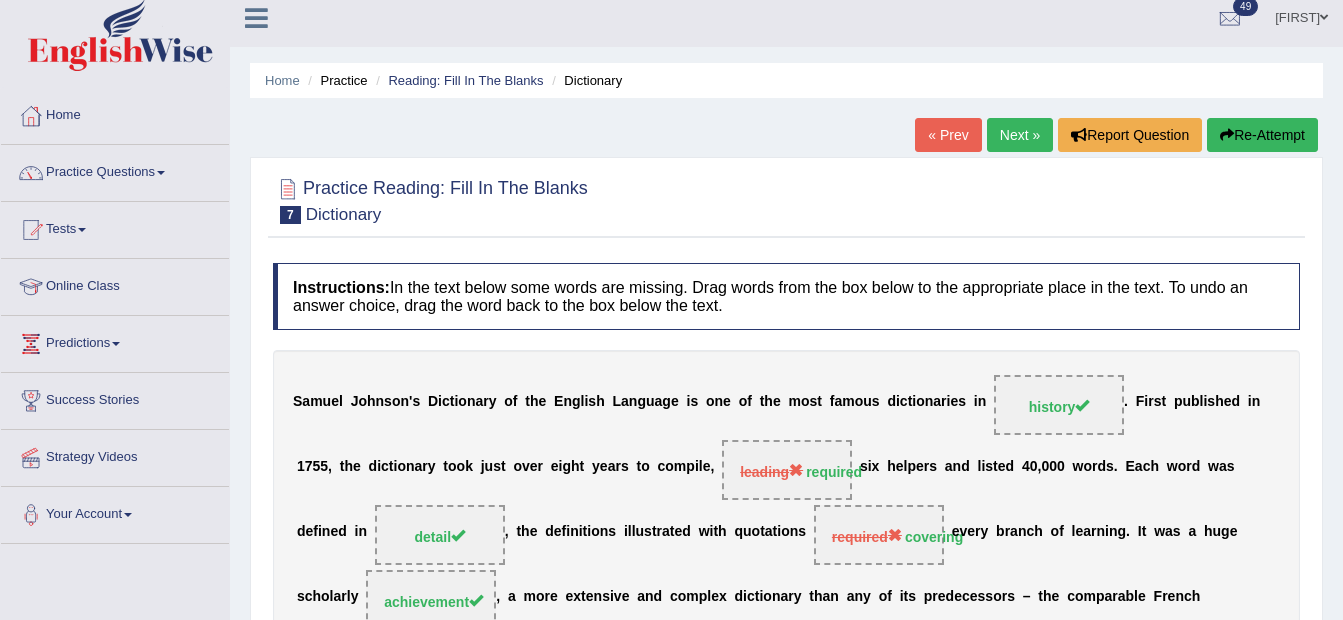 click on "Next »" at bounding box center [1020, 135] 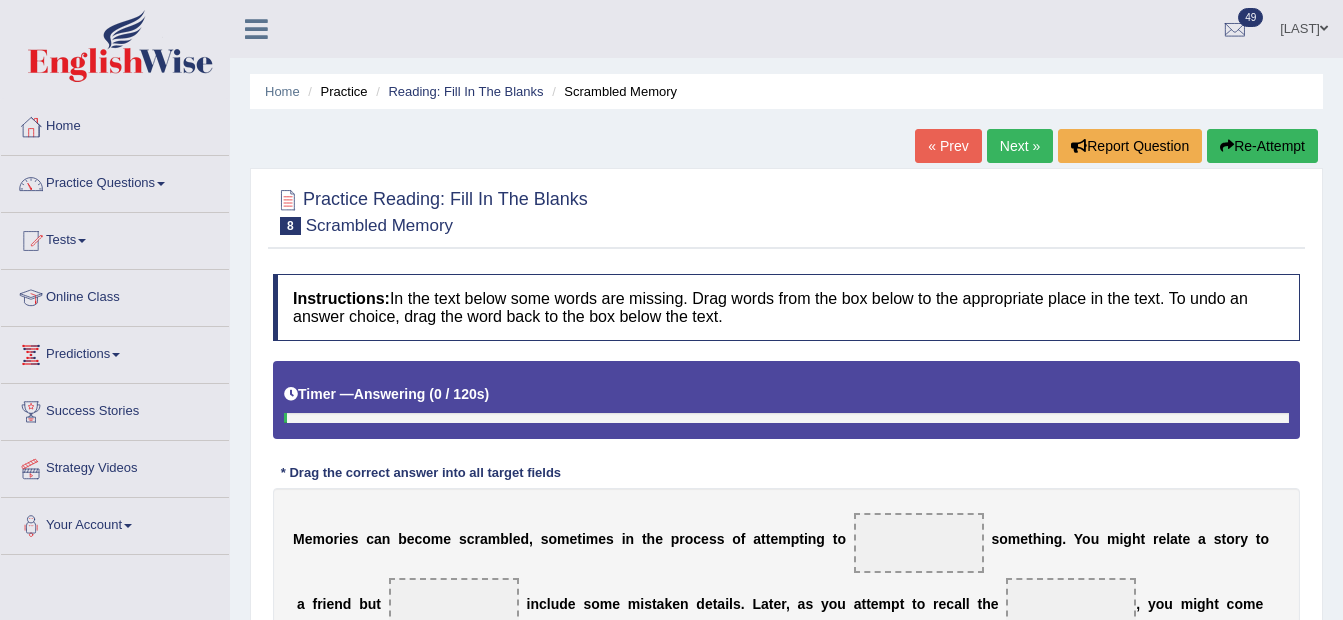 scroll, scrollTop: 400, scrollLeft: 0, axis: vertical 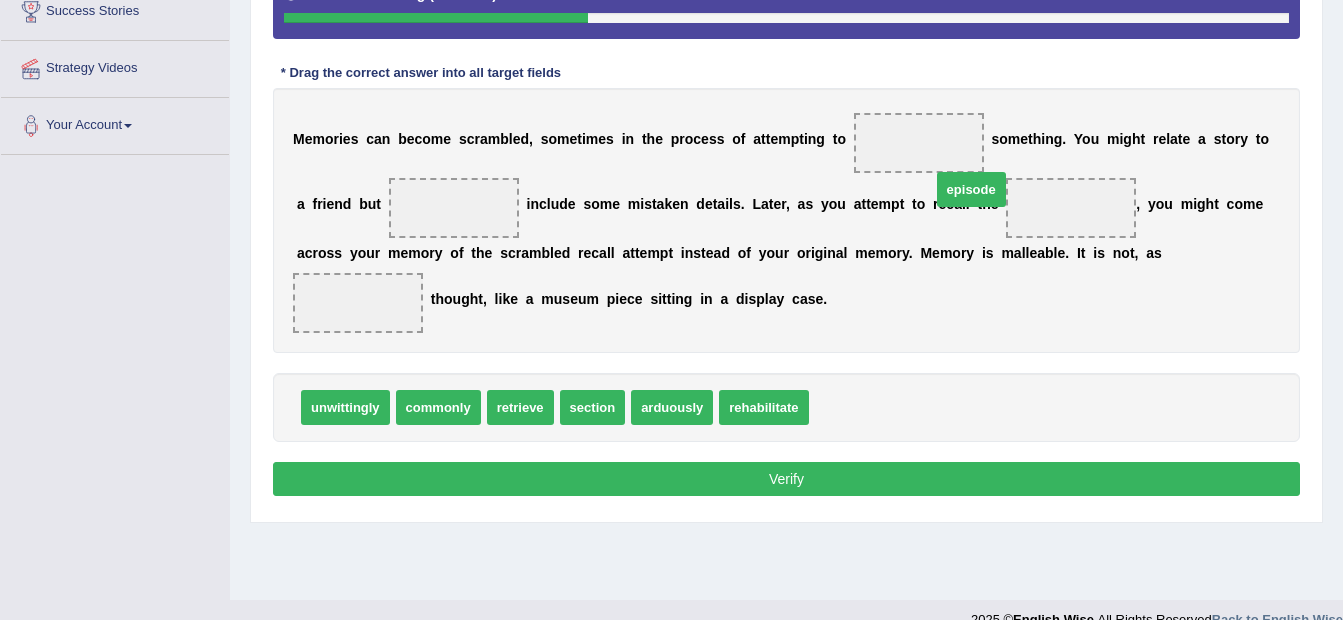 drag, startPoint x: 821, startPoint y: 402, endPoint x: 943, endPoint y: 184, distance: 249.81593 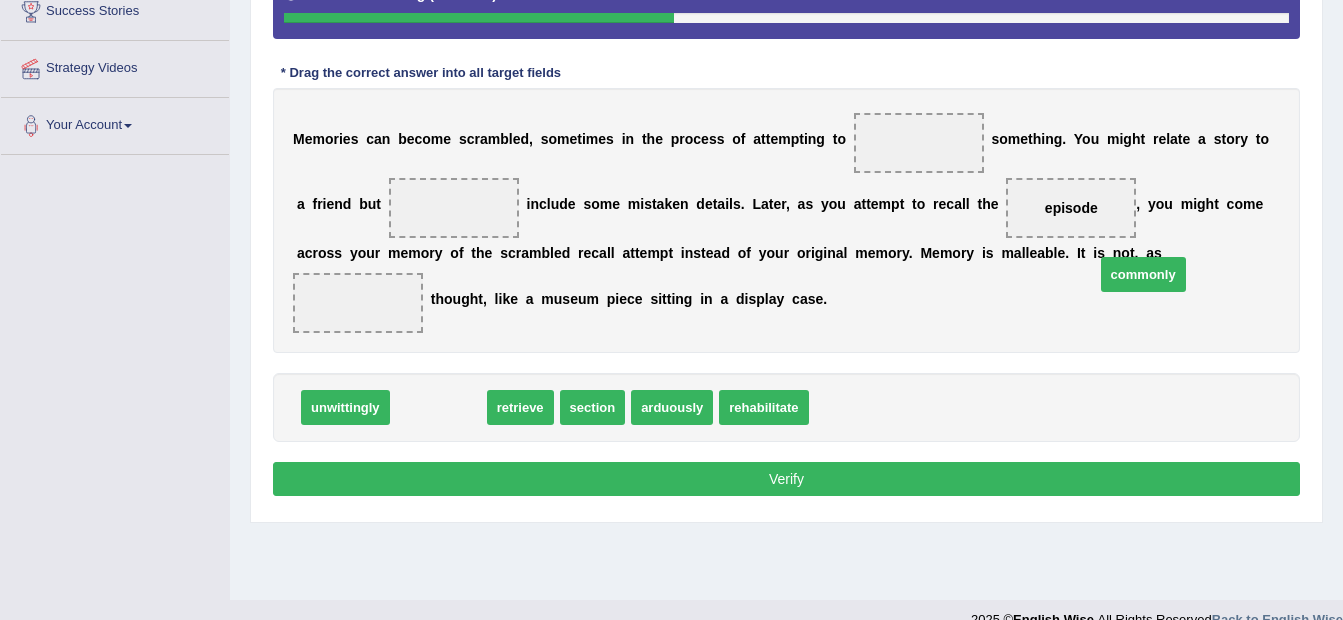 drag, startPoint x: 432, startPoint y: 409, endPoint x: 1137, endPoint y: 276, distance: 717.4357 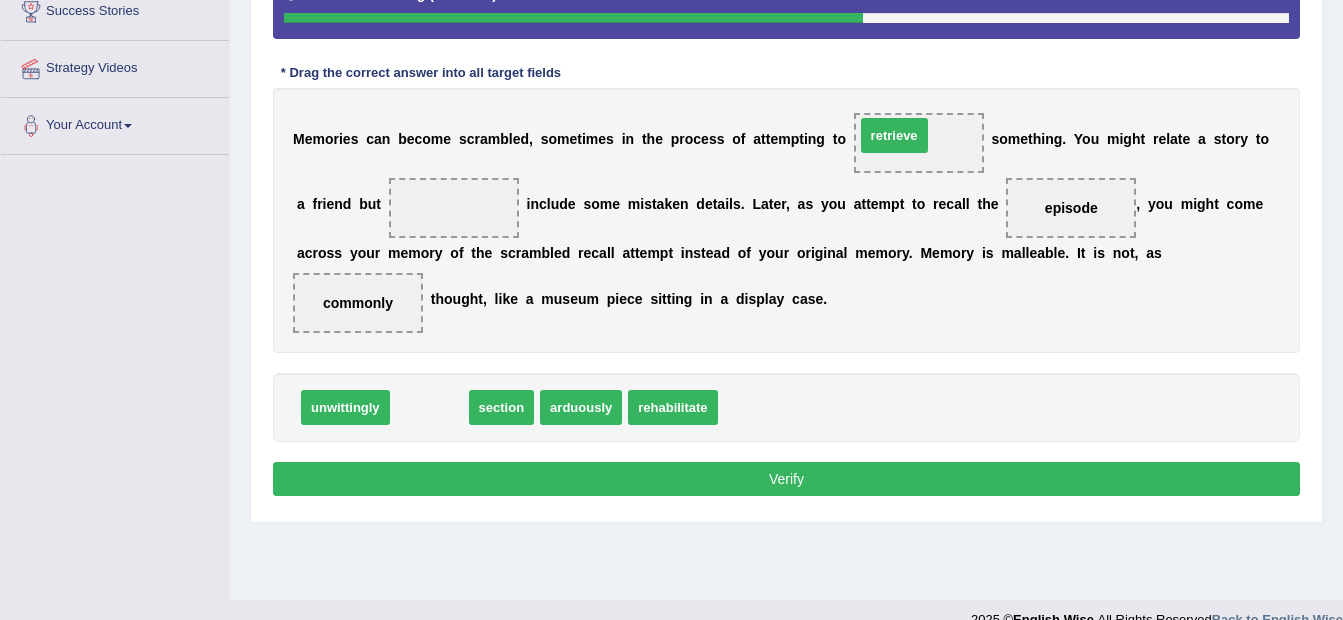 drag, startPoint x: 428, startPoint y: 409, endPoint x: 893, endPoint y: 137, distance: 538.7105 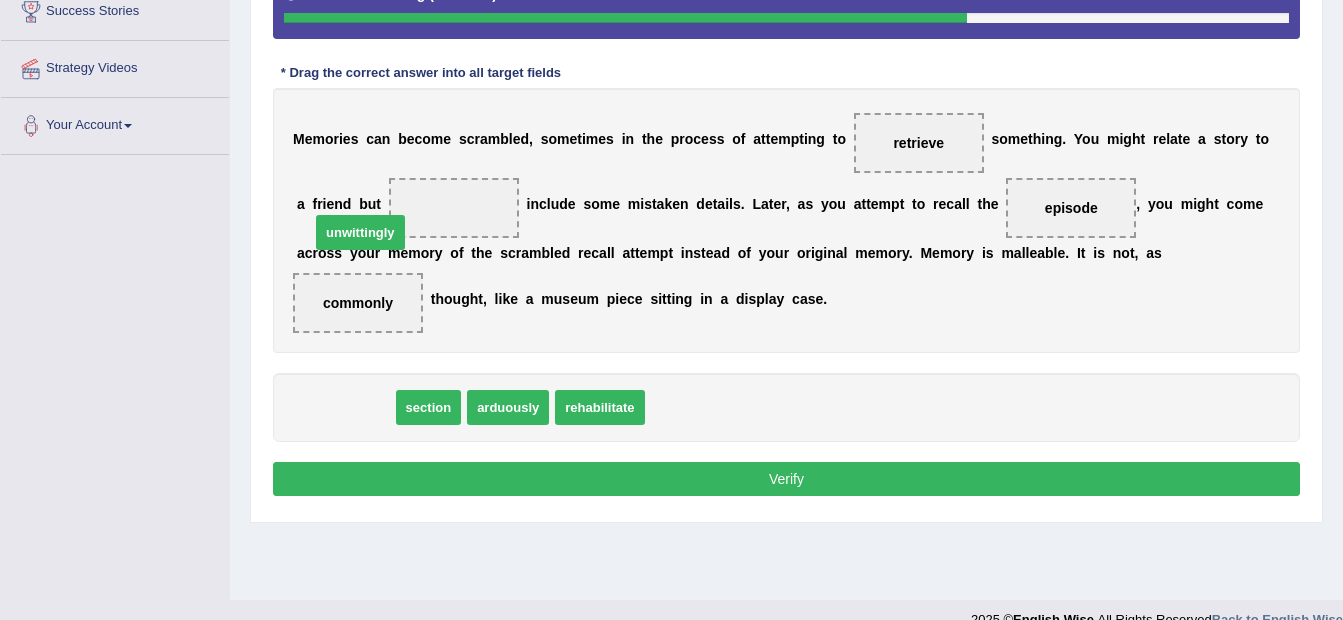 drag, startPoint x: 337, startPoint y: 410, endPoint x: 356, endPoint y: 227, distance: 183.98369 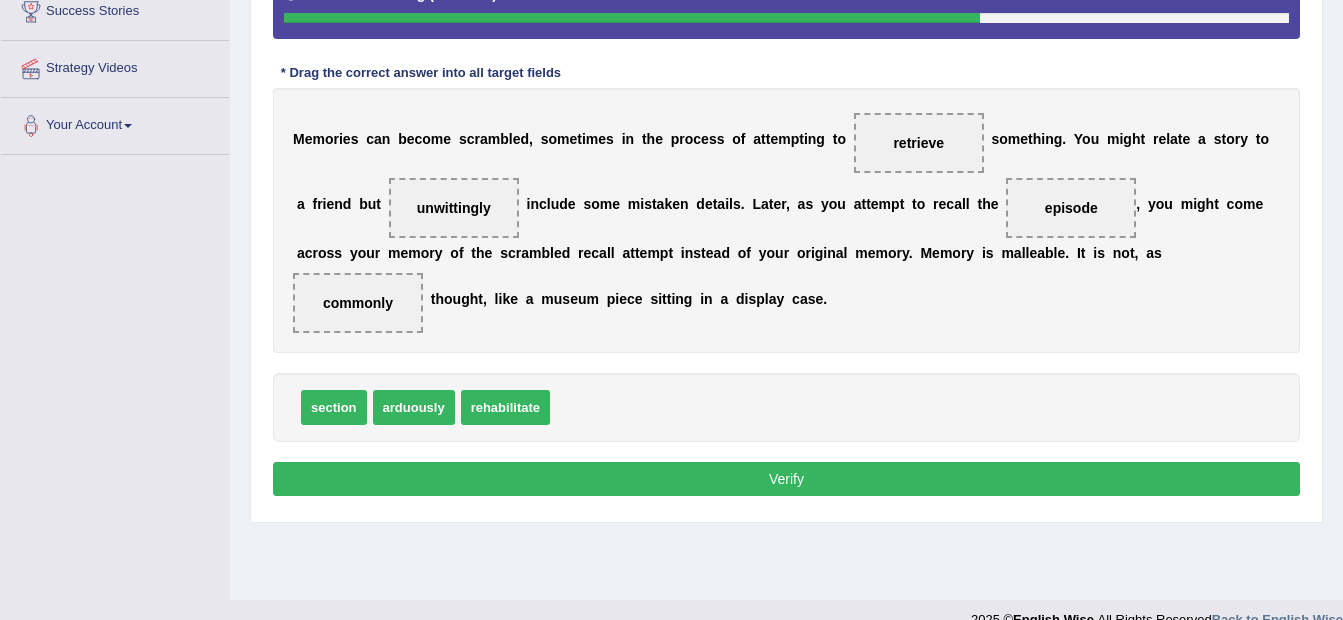click on "Instructions:  In the text below some words are missing. Drag words from the box below to the appropriate place in the text. To undo an answer choice, drag the word back to the box below the text.
Timer —  Answering   ( 83 / 120s ) Skip * Drag the correct answer into all target fields M e m o r i e s    c a n    b e c o m e    s c r a m b l e d ,    s o m e t i m e s    i n    t h e    p r o c e s s    o f    a t t e m p t i n g    t o    retrieve    s o m e t h i n g .    Y o u    m i g h t    r e l a t e    a    s t o r y    t o    a    f r i e n d    b u t    unwittingly    i n c l u d e    s o m e    m i s t a k e n    d e t a i l s .    L a t e r ,    a s    y o u    a t t e m p t    t o    r e c a l l    t h e    episode ,    y o u    m i g h t    c o m e    a c r o s s    y o u r    m e m o r y    o f    t h e    s c r a m b l e d    r e c a l l    a t t e m p t    i n s t e a d    o f    y o u r    o r i g i n a l    m e m o r y ." at bounding box center (786, 188) 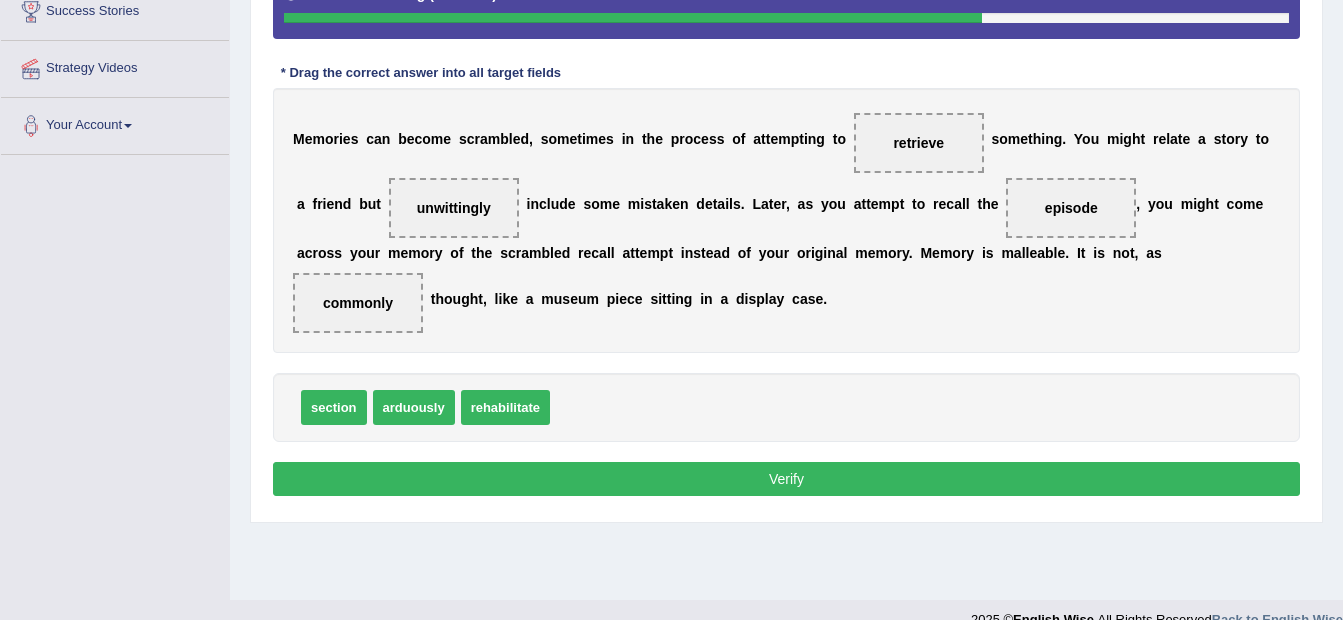 click on "Verify" at bounding box center [786, 479] 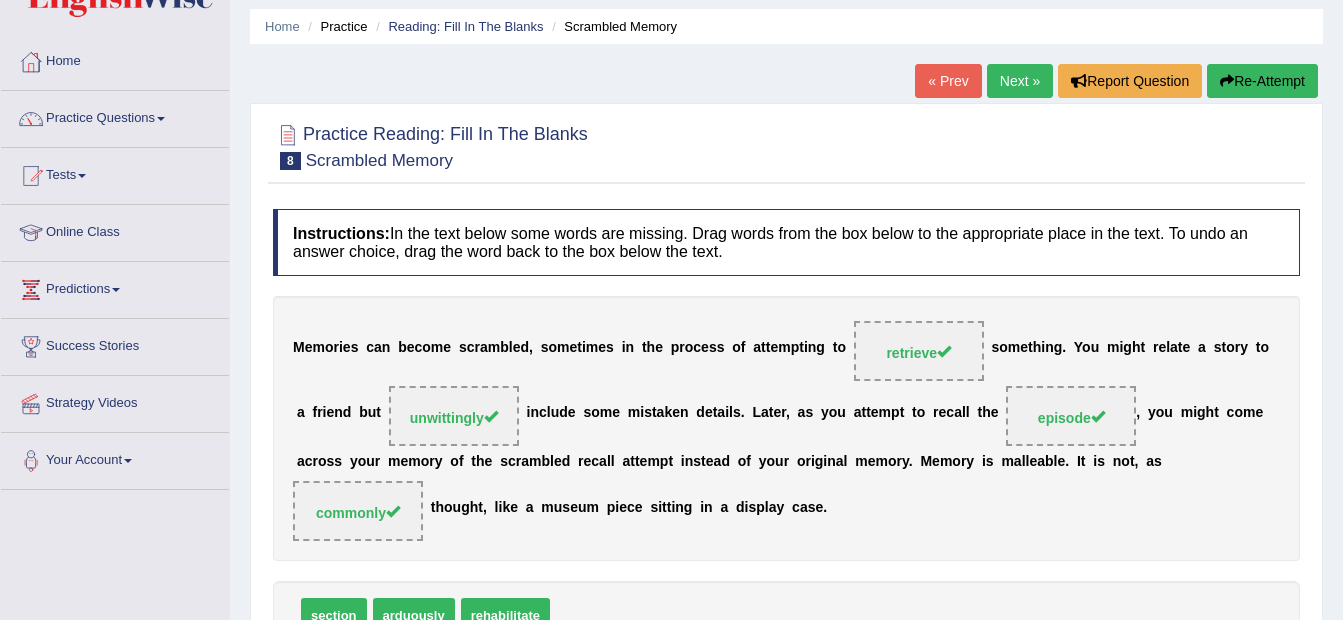 scroll, scrollTop: 0, scrollLeft: 0, axis: both 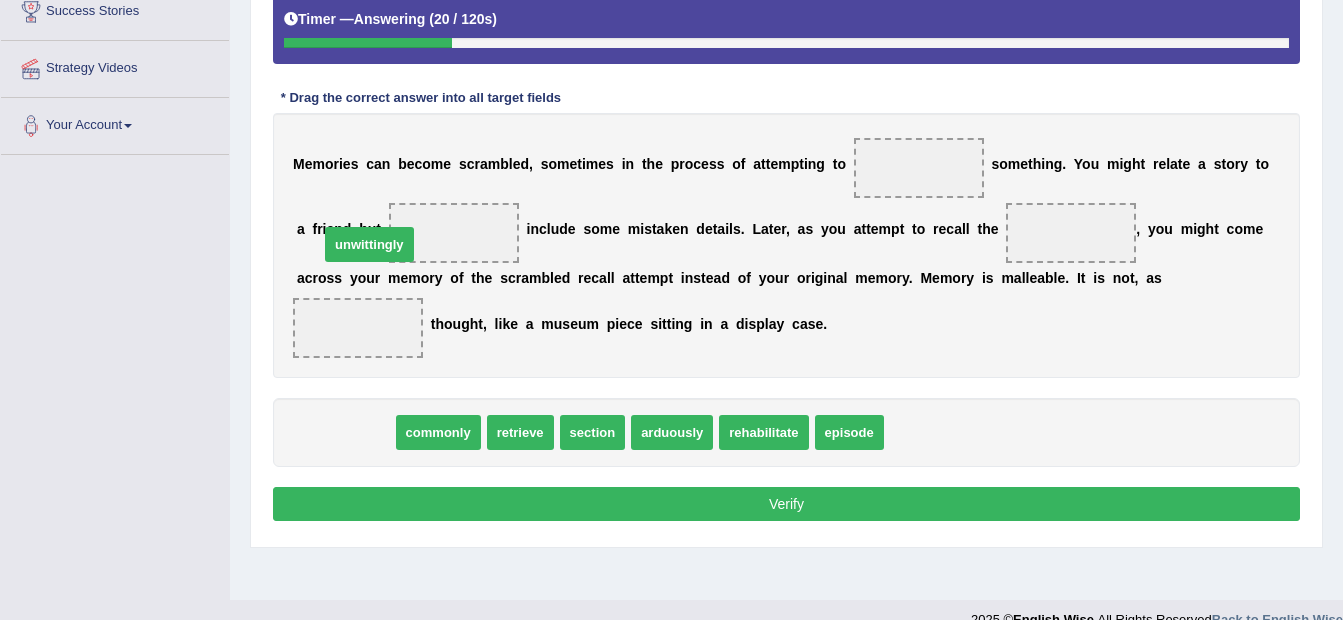 drag, startPoint x: 353, startPoint y: 430, endPoint x: 377, endPoint y: 239, distance: 192.50195 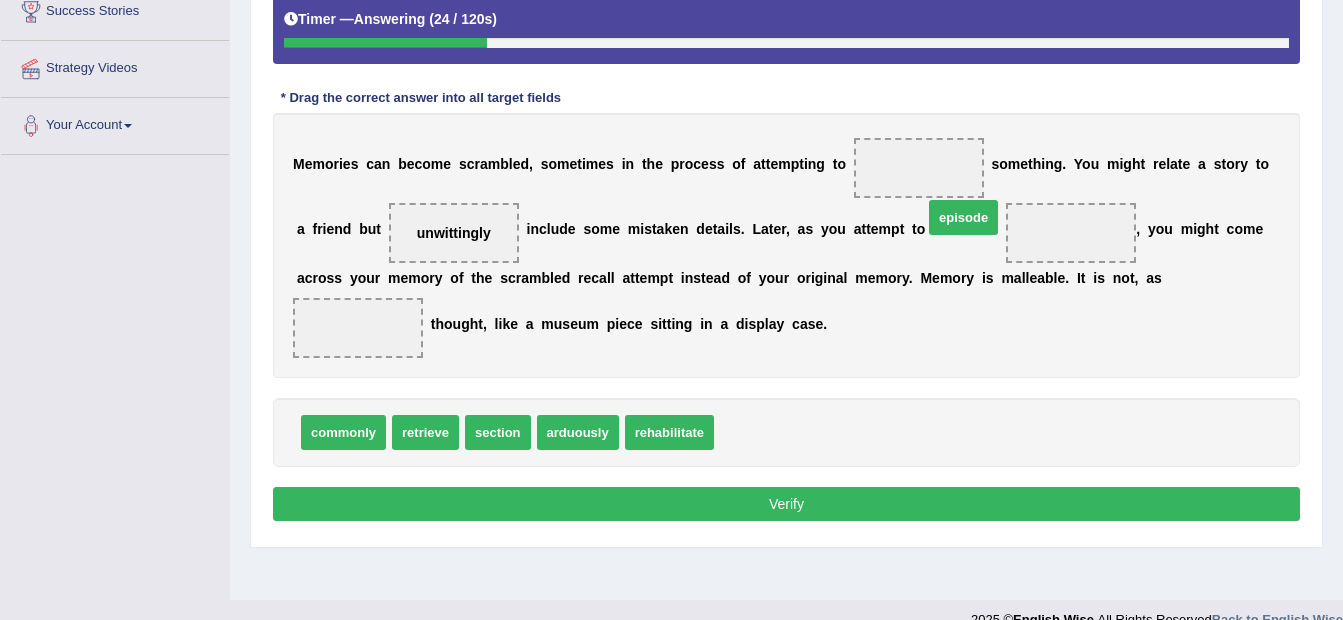 drag, startPoint x: 736, startPoint y: 436, endPoint x: 945, endPoint y: 221, distance: 299.8433 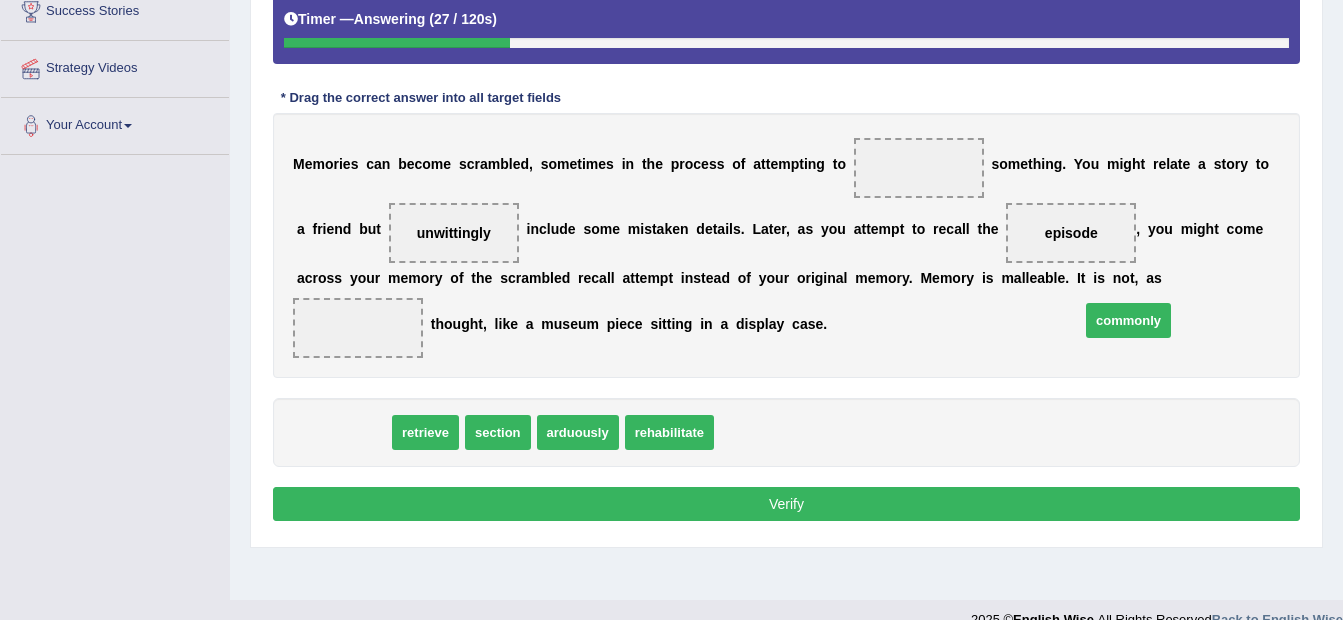 drag, startPoint x: 341, startPoint y: 422, endPoint x: 1126, endPoint y: 310, distance: 792.9496 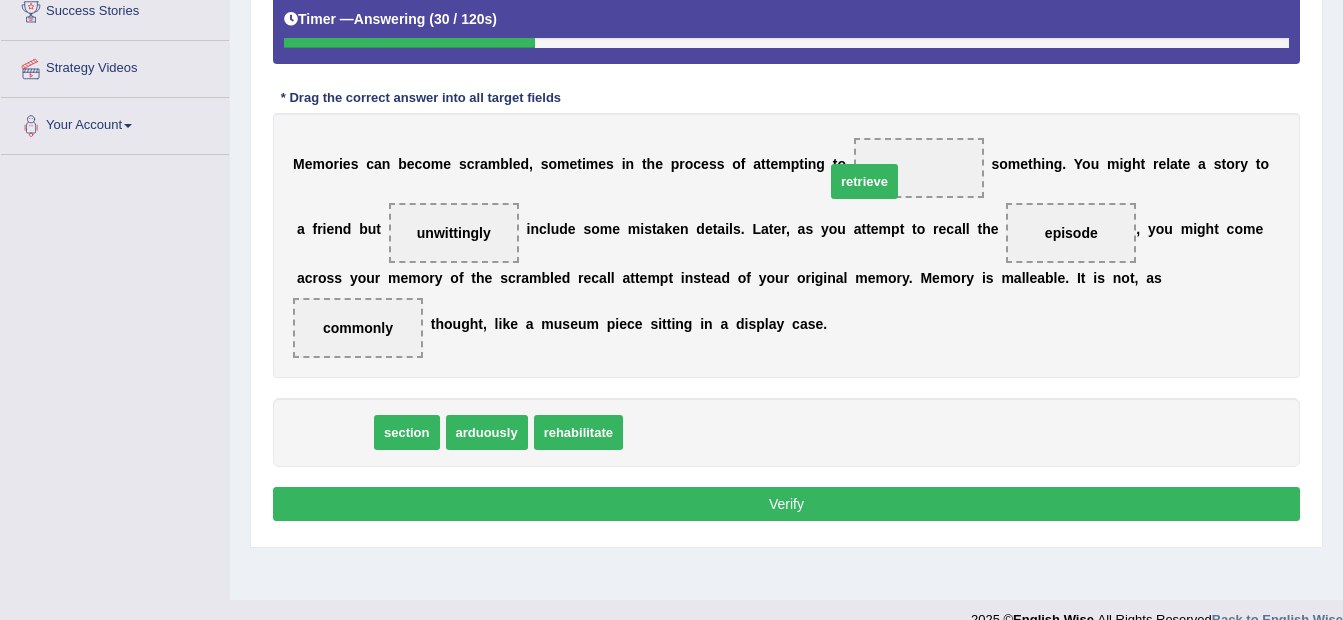 drag, startPoint x: 337, startPoint y: 435, endPoint x: 867, endPoint y: 184, distance: 586.4307 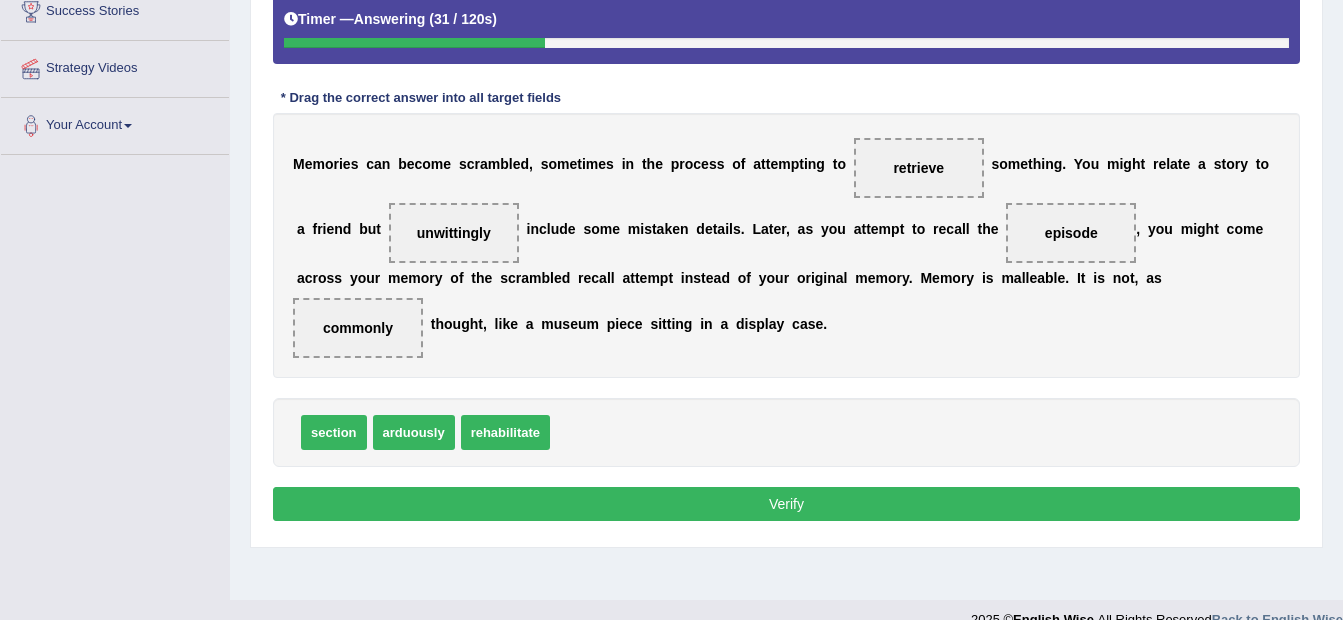 click on "Verify" at bounding box center (786, 504) 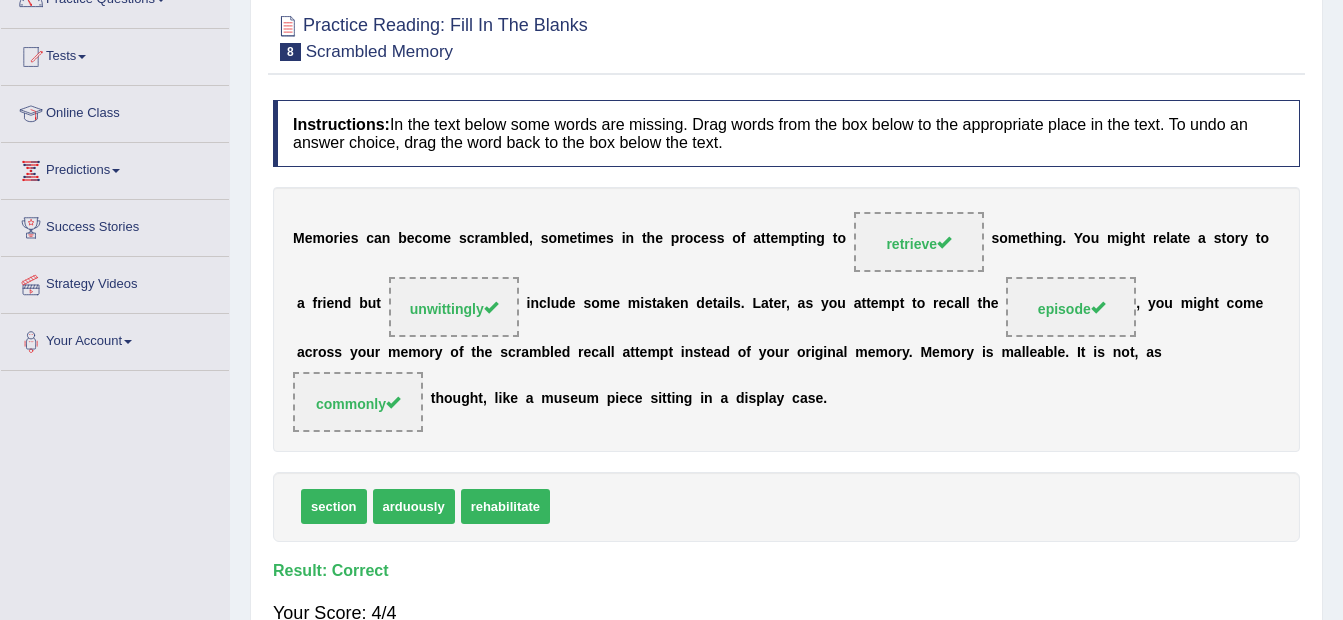 scroll, scrollTop: 200, scrollLeft: 0, axis: vertical 